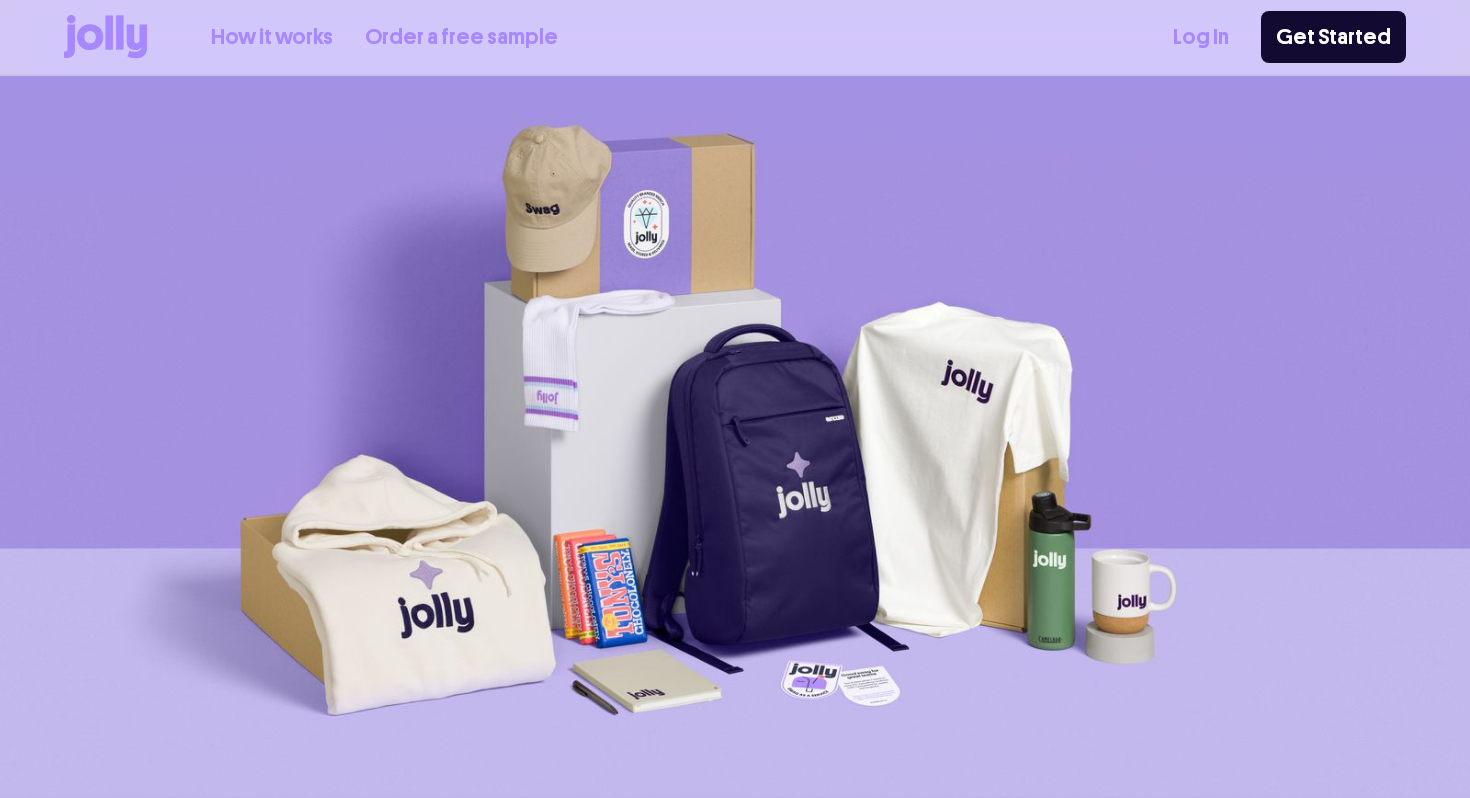 scroll, scrollTop: 362, scrollLeft: 0, axis: vertical 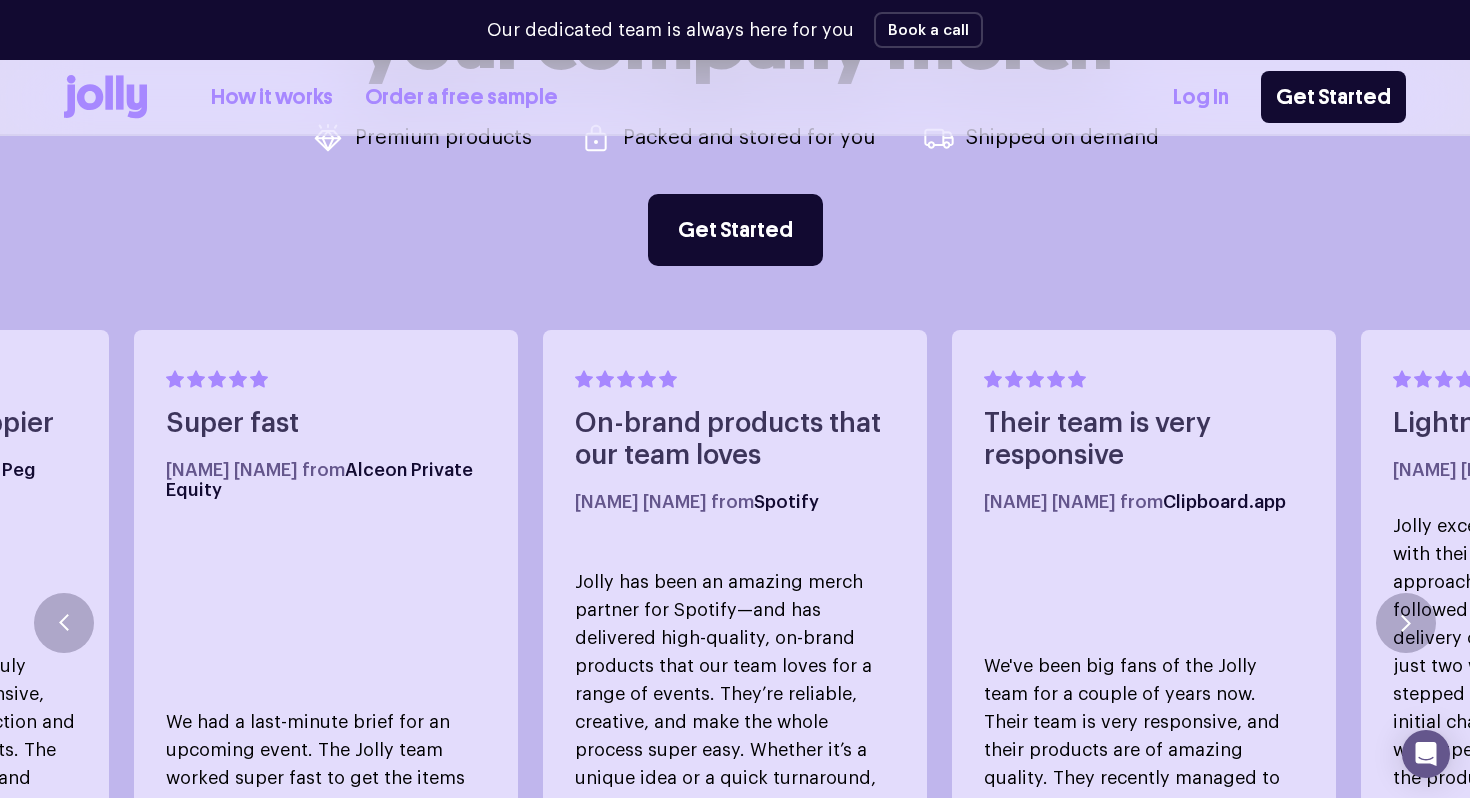click on "Order a free sample" at bounding box center [461, 97] 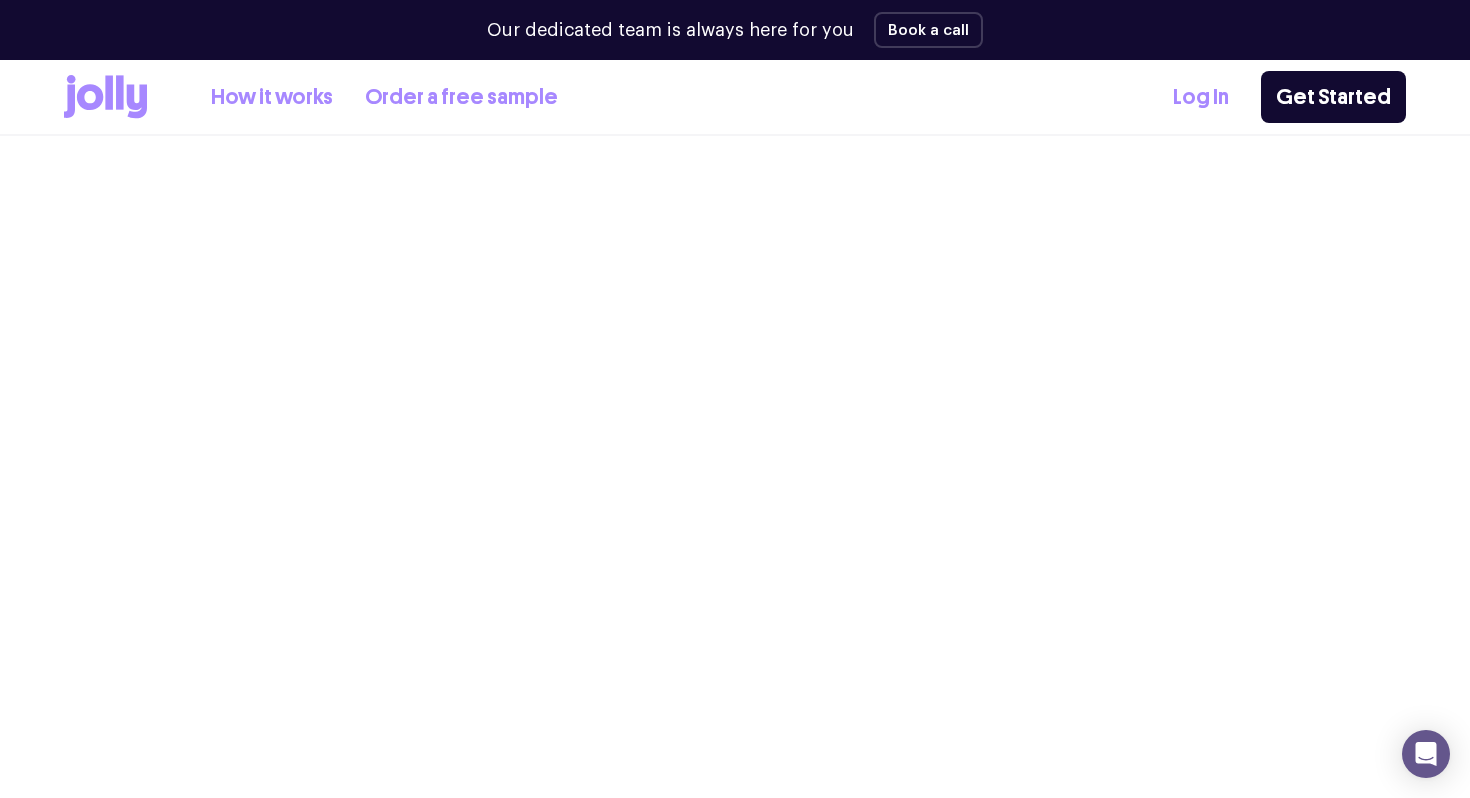 scroll, scrollTop: 0, scrollLeft: 0, axis: both 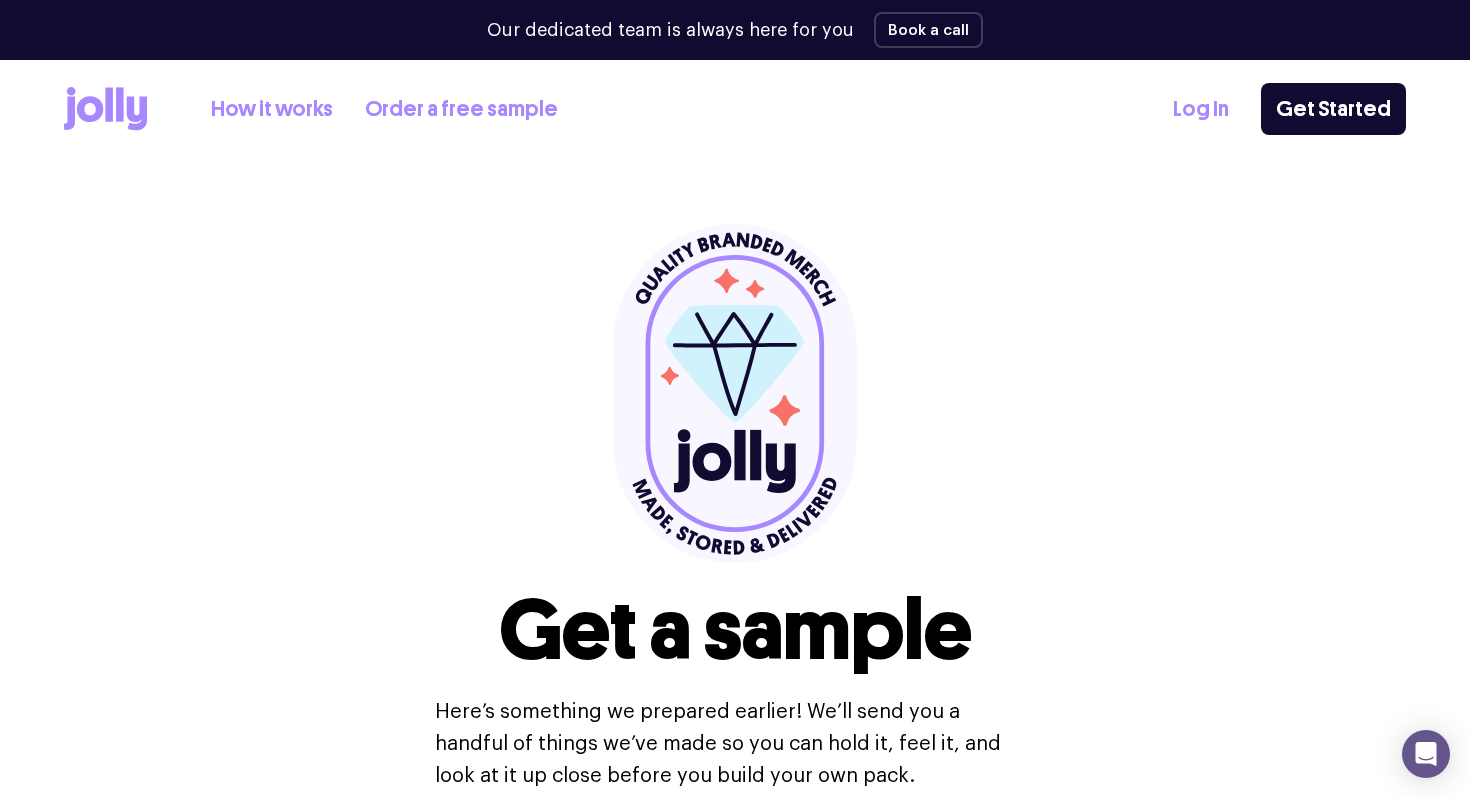 click on "How it works" at bounding box center (272, 109) 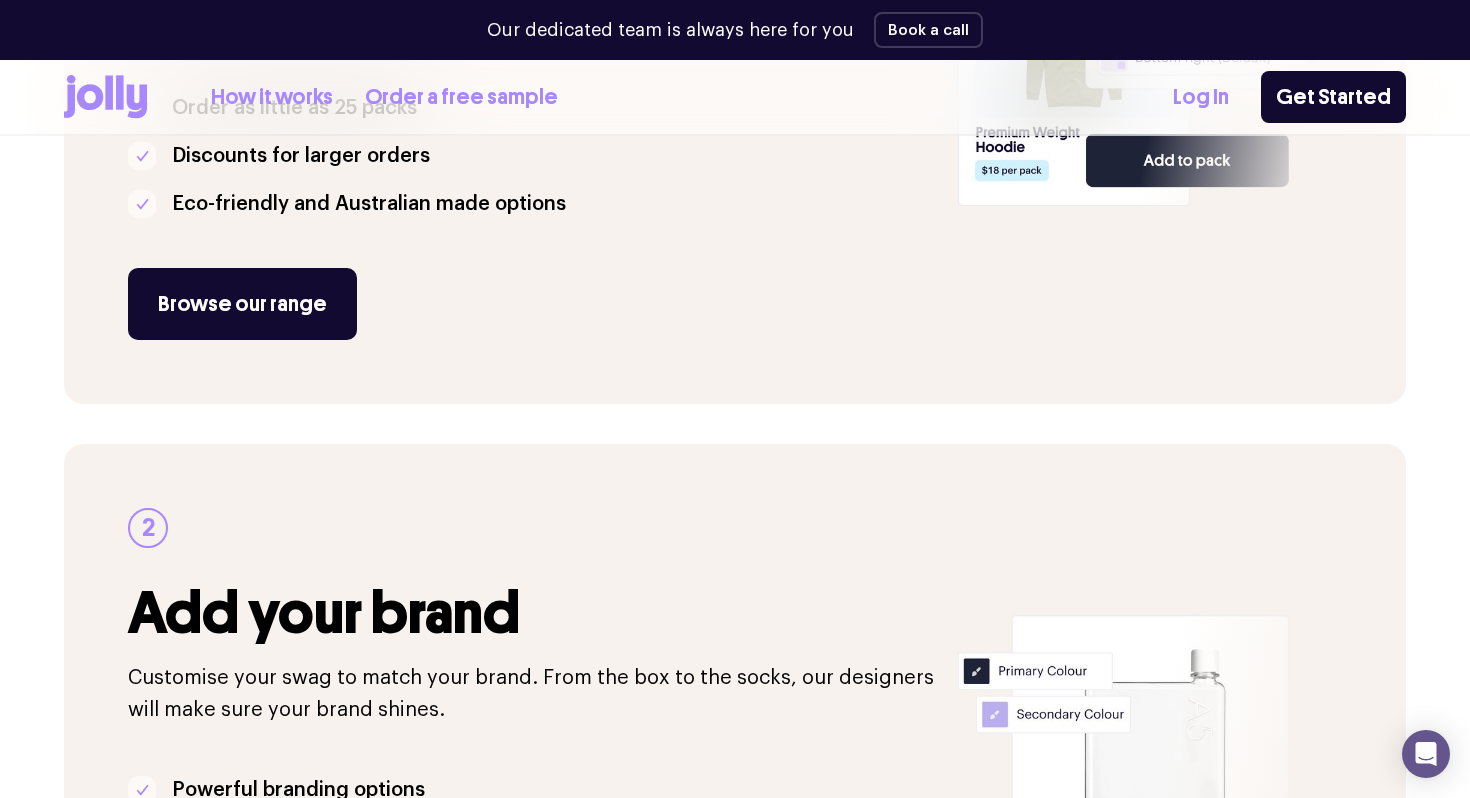 scroll, scrollTop: 0, scrollLeft: 0, axis: both 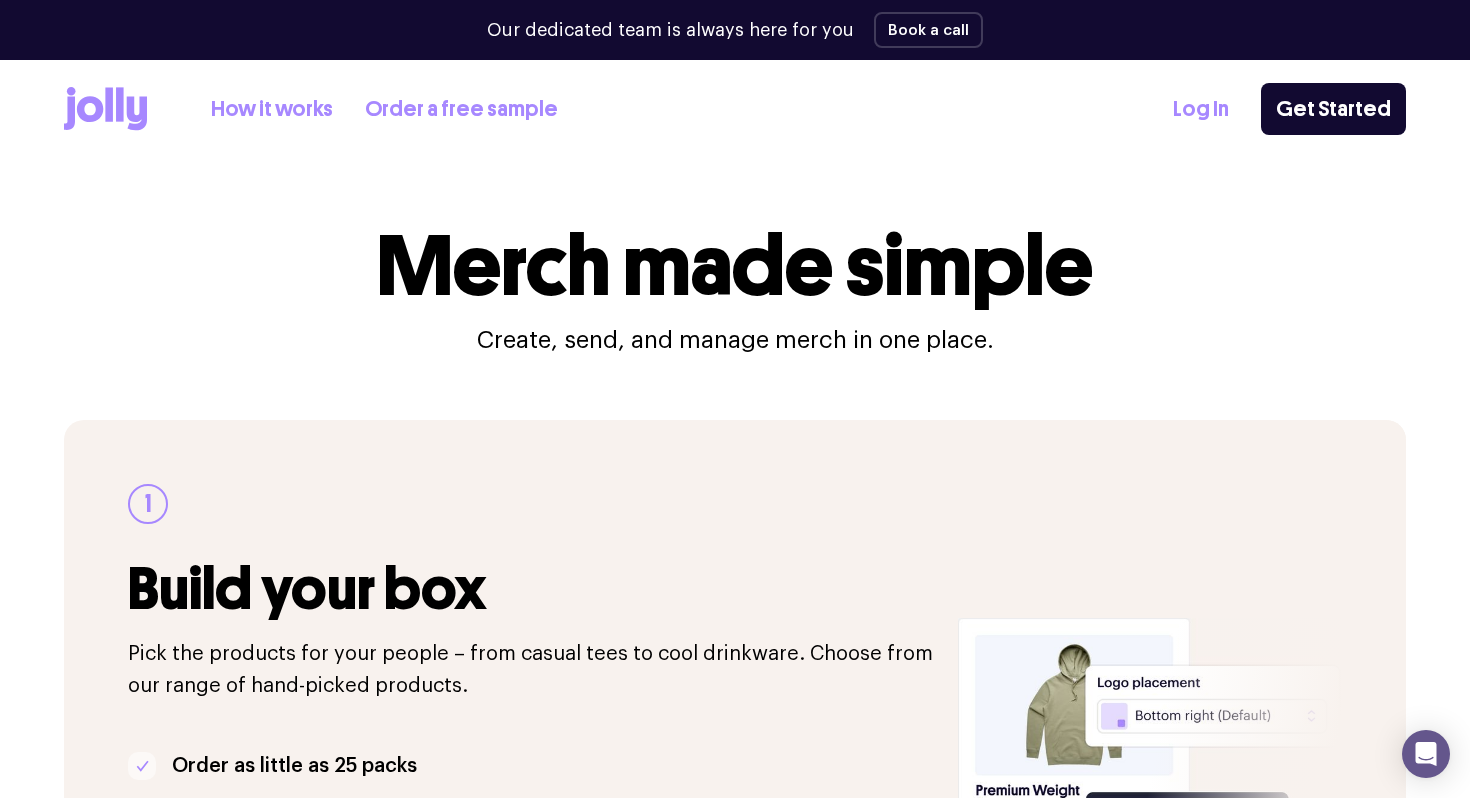 click 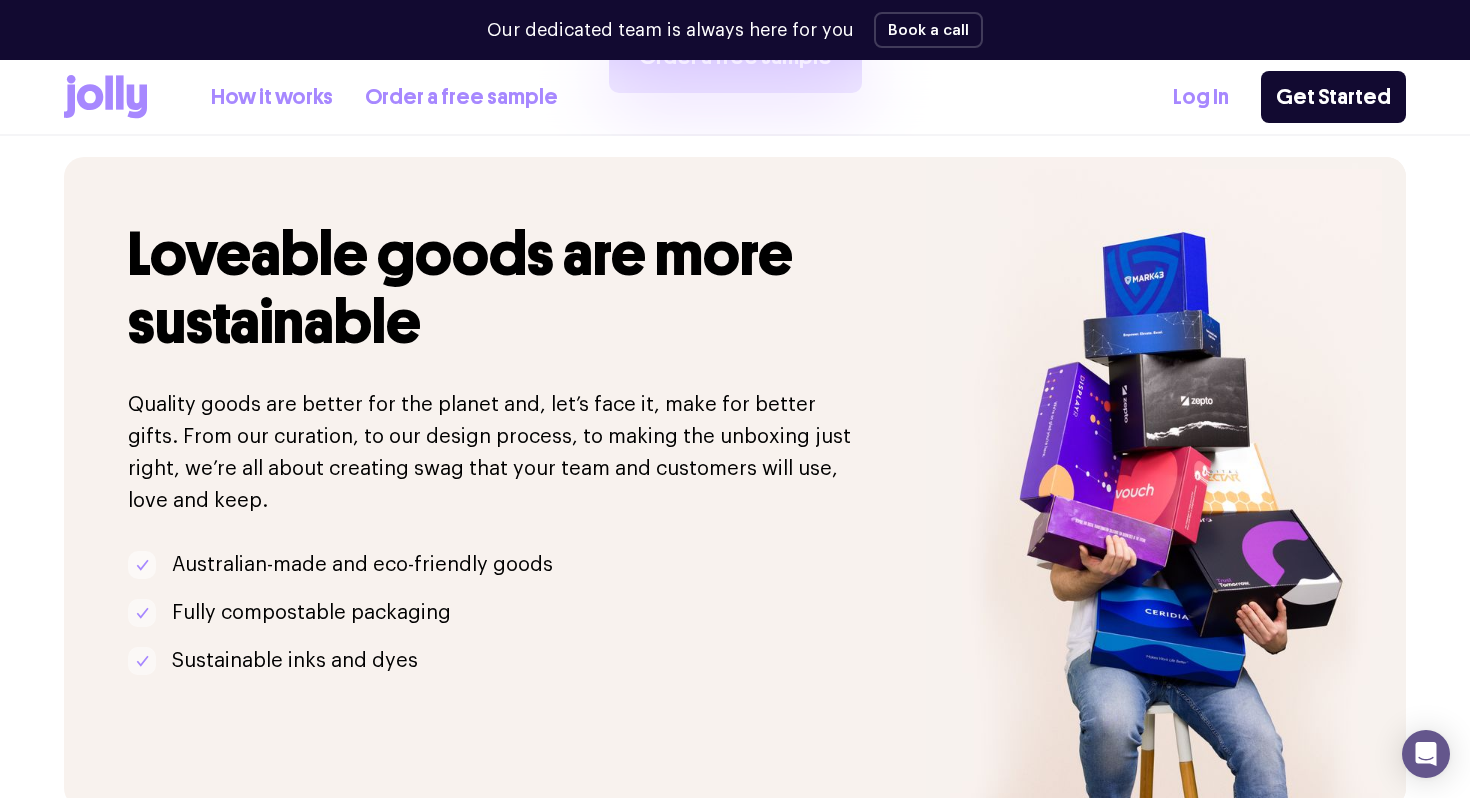 scroll, scrollTop: 4034, scrollLeft: 0, axis: vertical 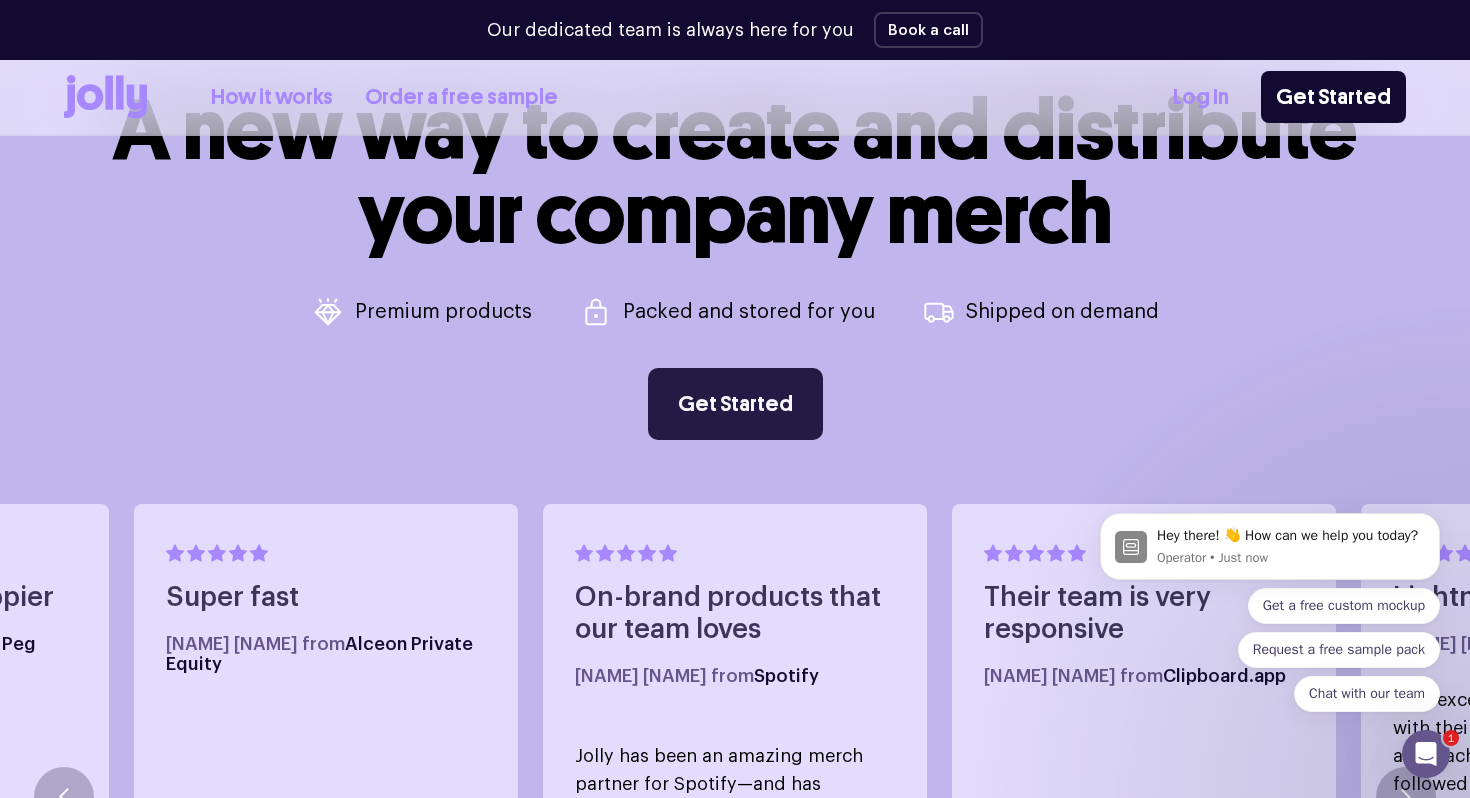 click on "Get Started" at bounding box center (735, 404) 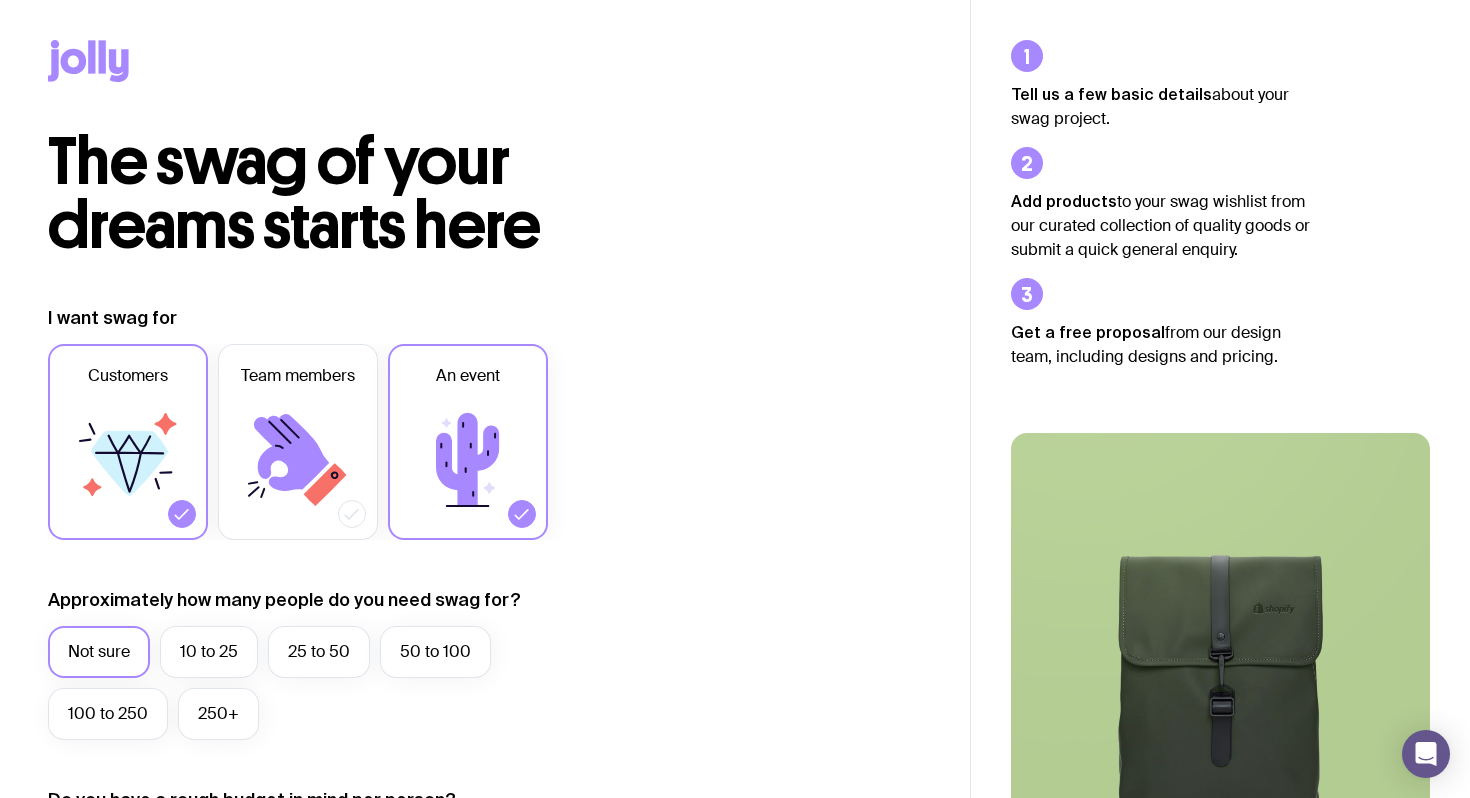 scroll, scrollTop: 0, scrollLeft: 0, axis: both 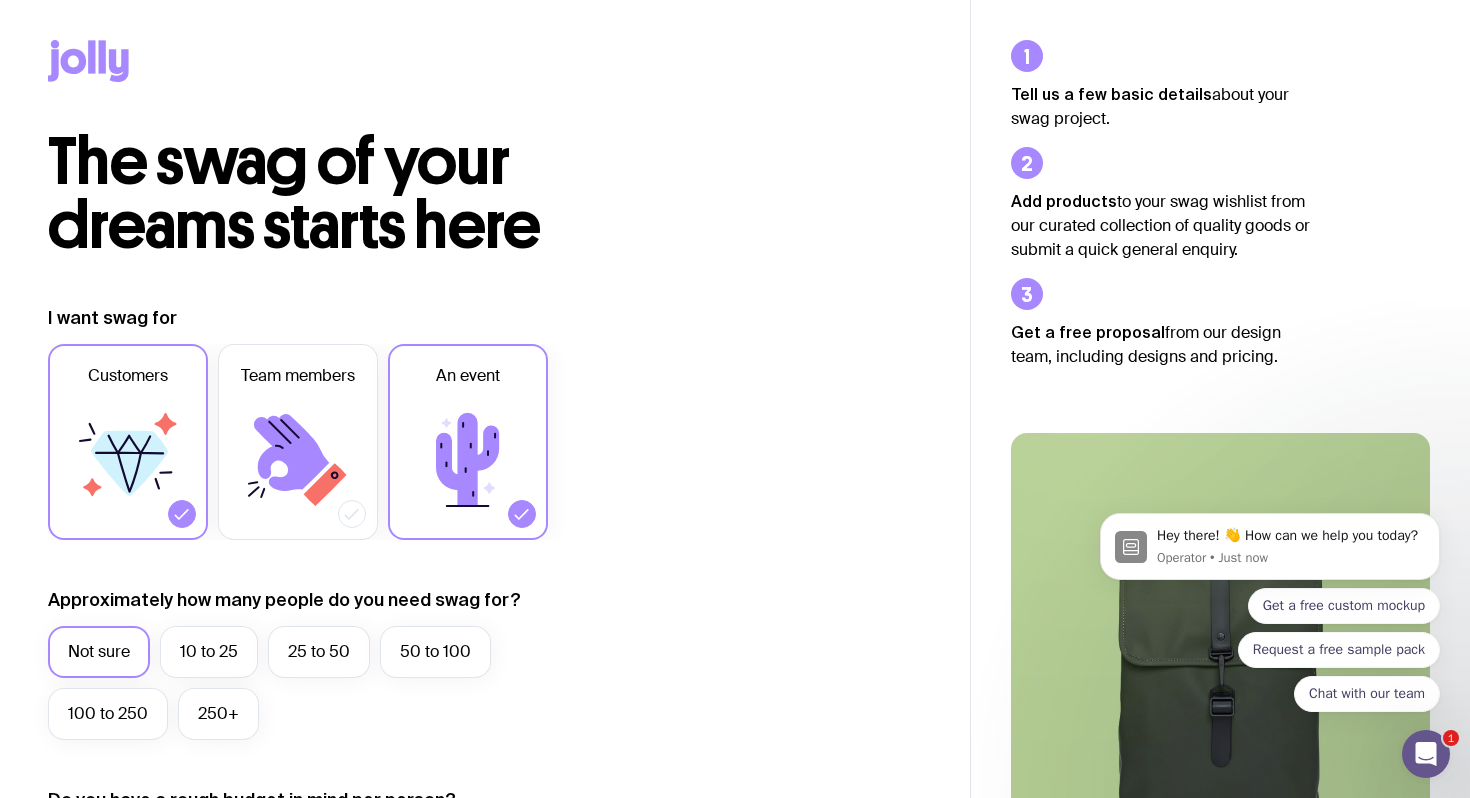 click on "Customers" at bounding box center (128, 442) 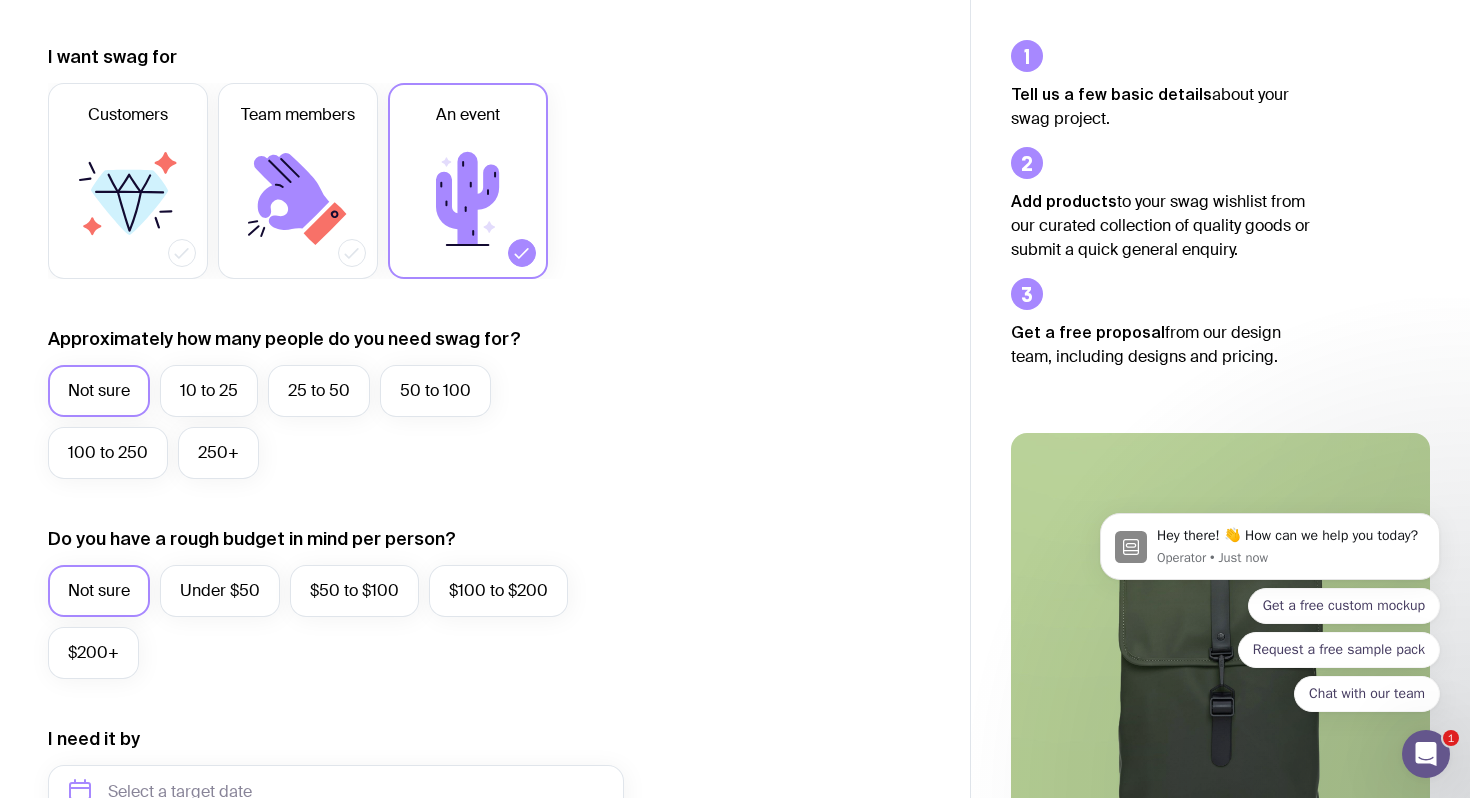 scroll, scrollTop: 268, scrollLeft: 0, axis: vertical 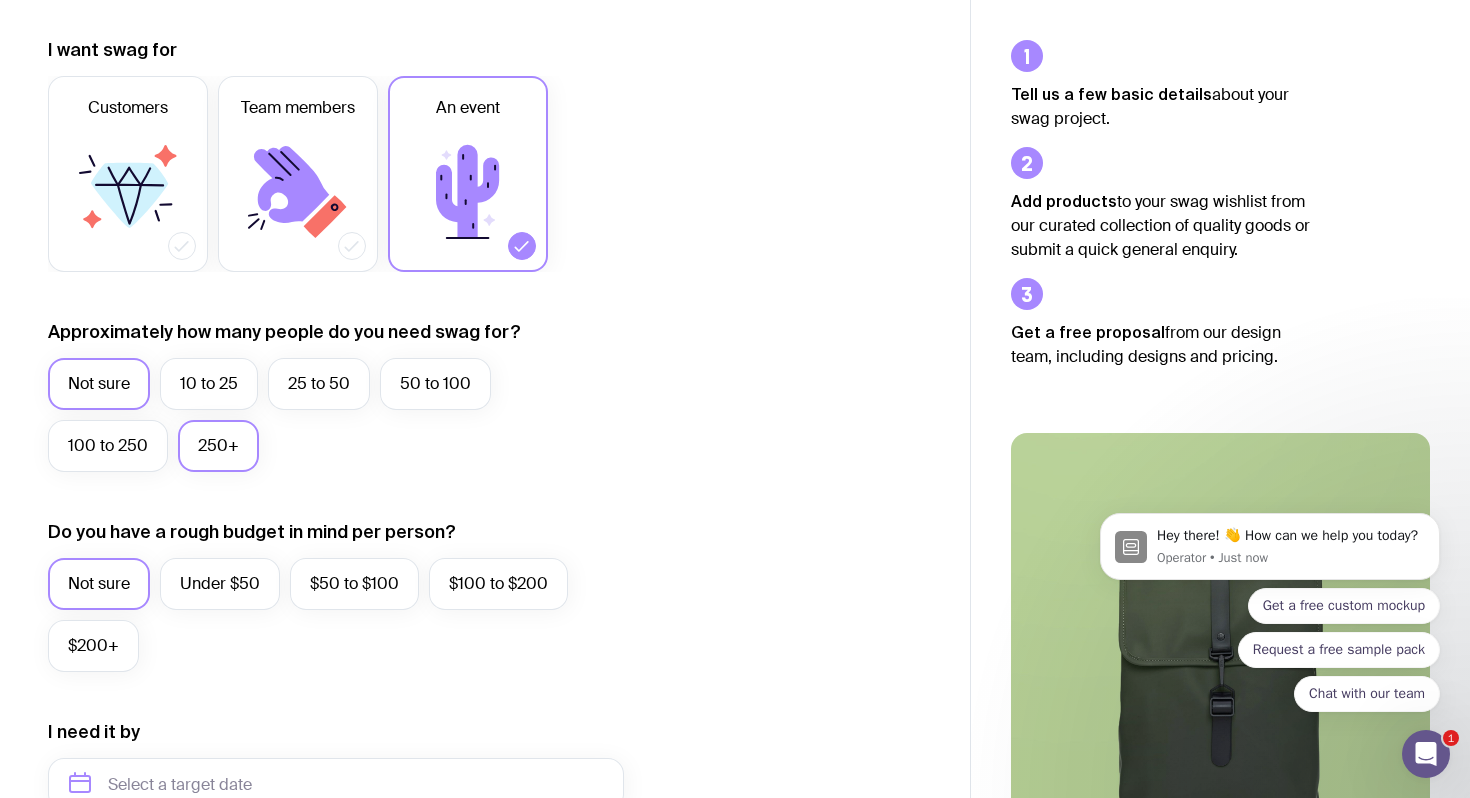 click on "250+" at bounding box center [218, 446] 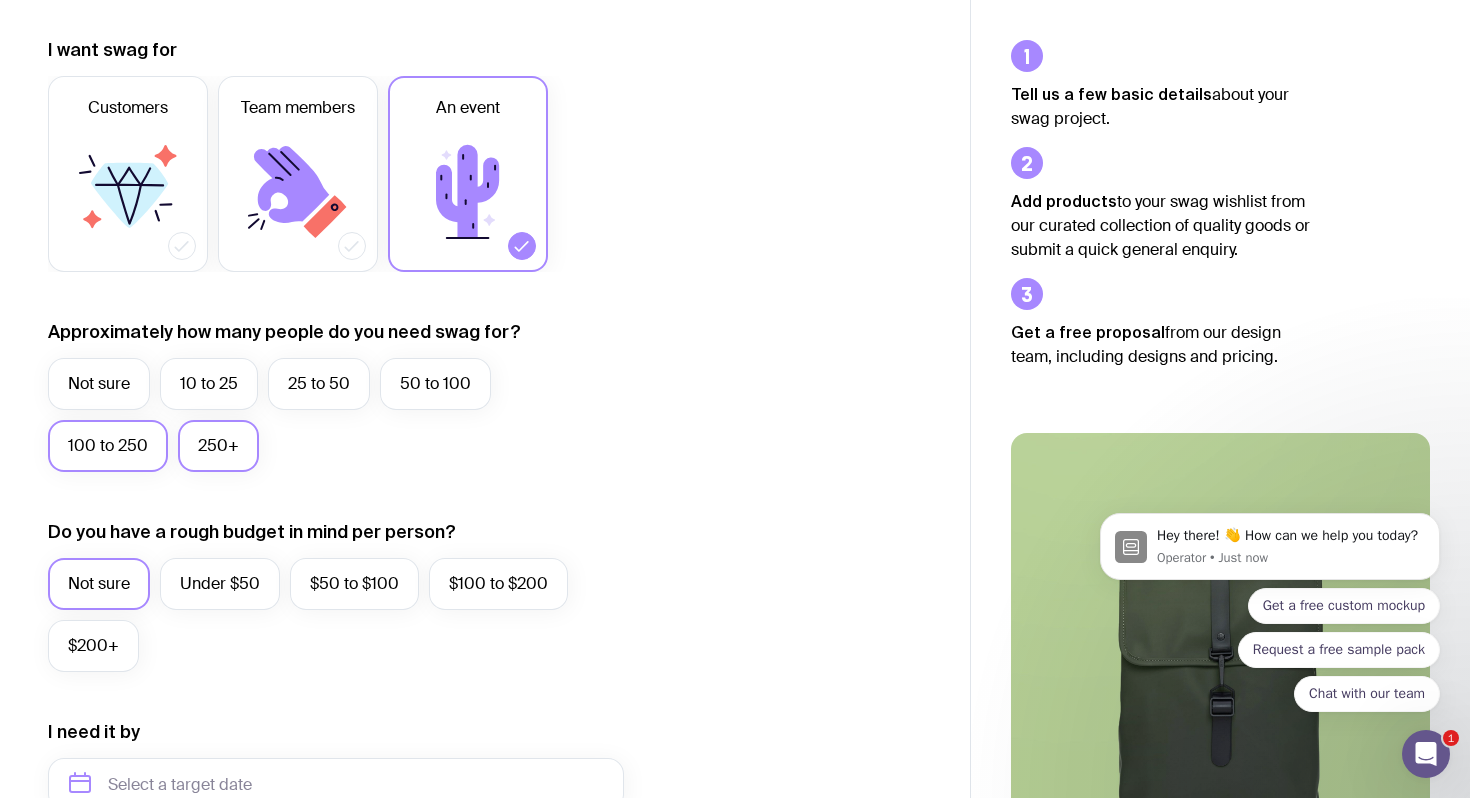click on "100 to 250" at bounding box center [108, 446] 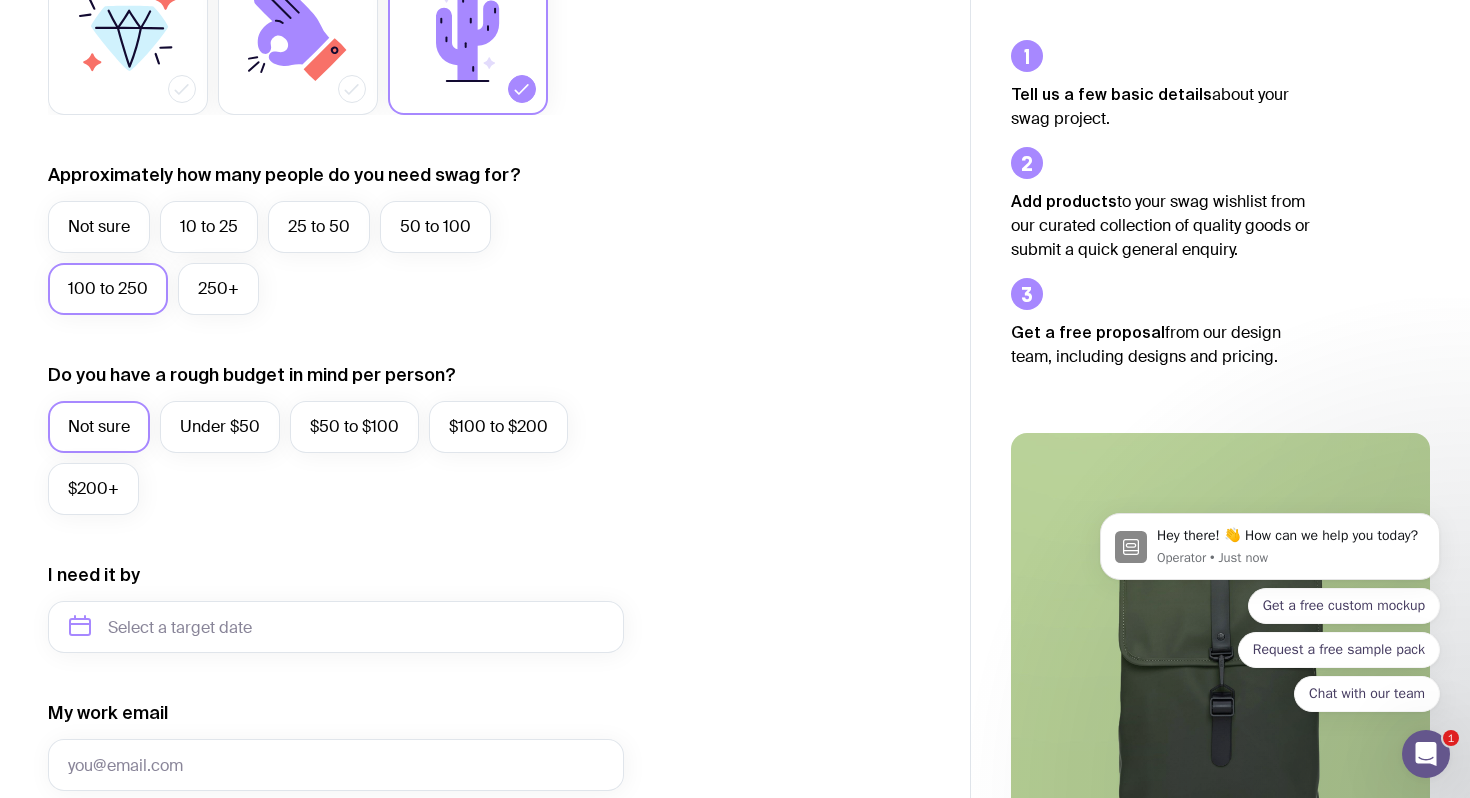 scroll, scrollTop: 429, scrollLeft: 0, axis: vertical 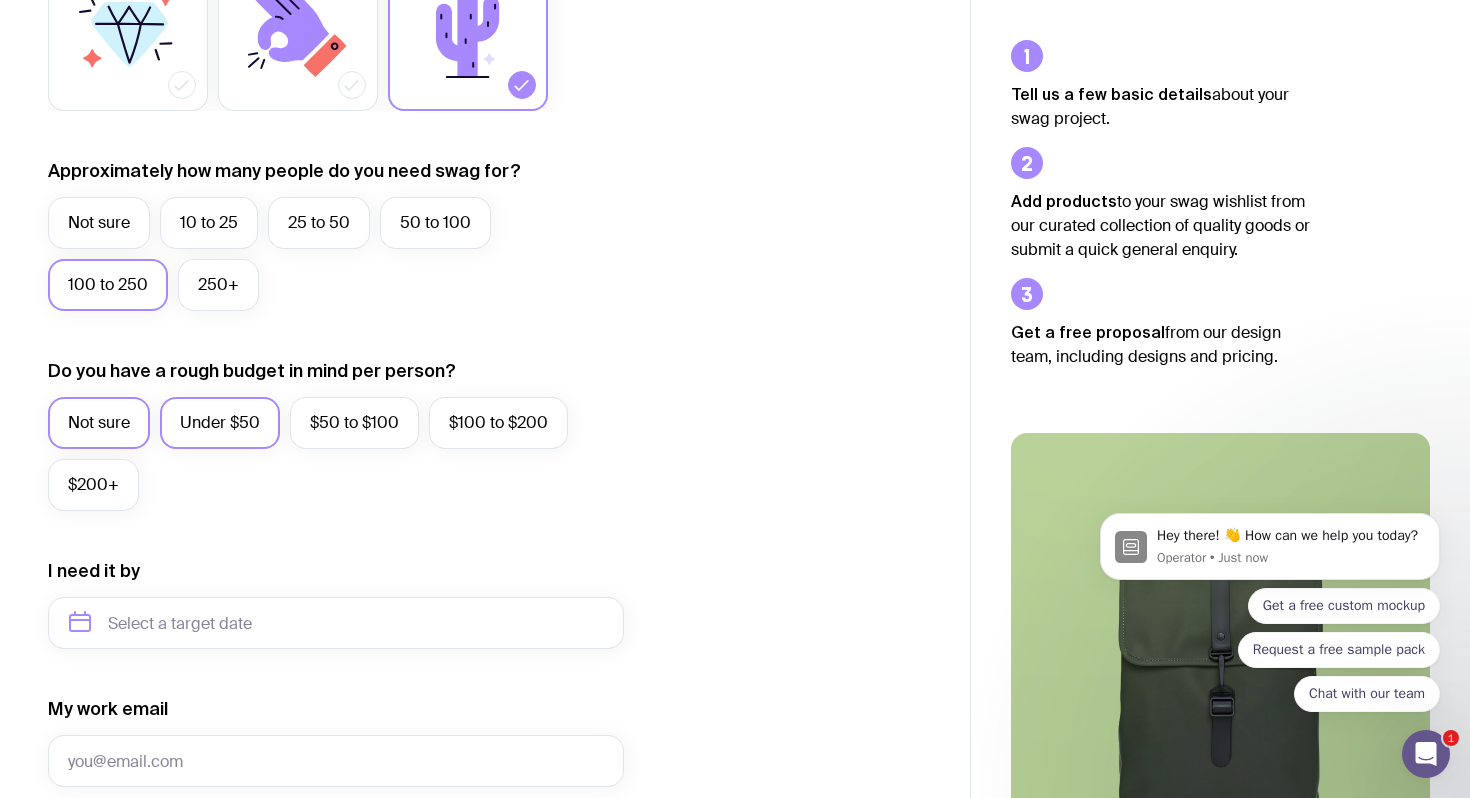 click on "Under $50" at bounding box center (220, 423) 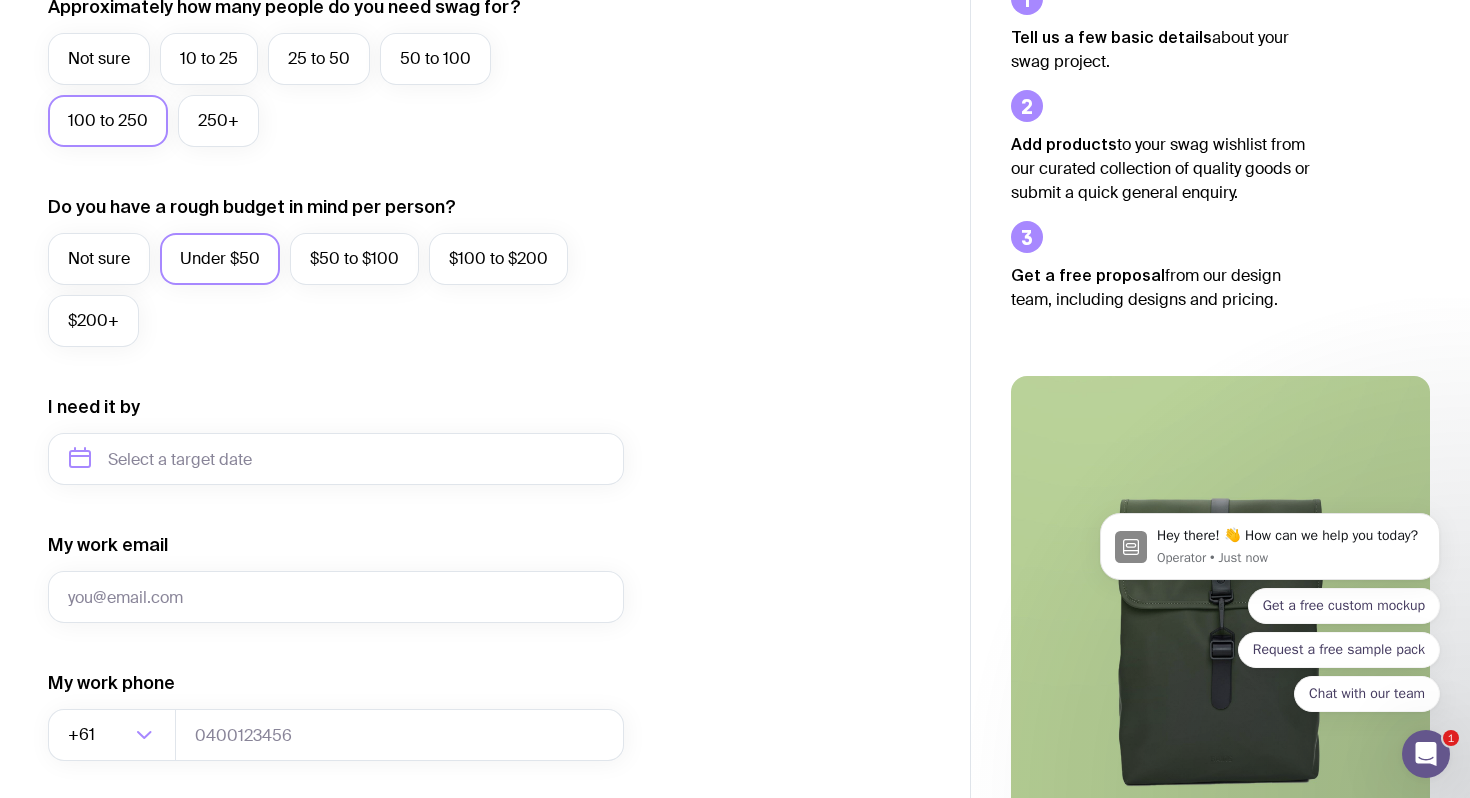 scroll, scrollTop: 628, scrollLeft: 0, axis: vertical 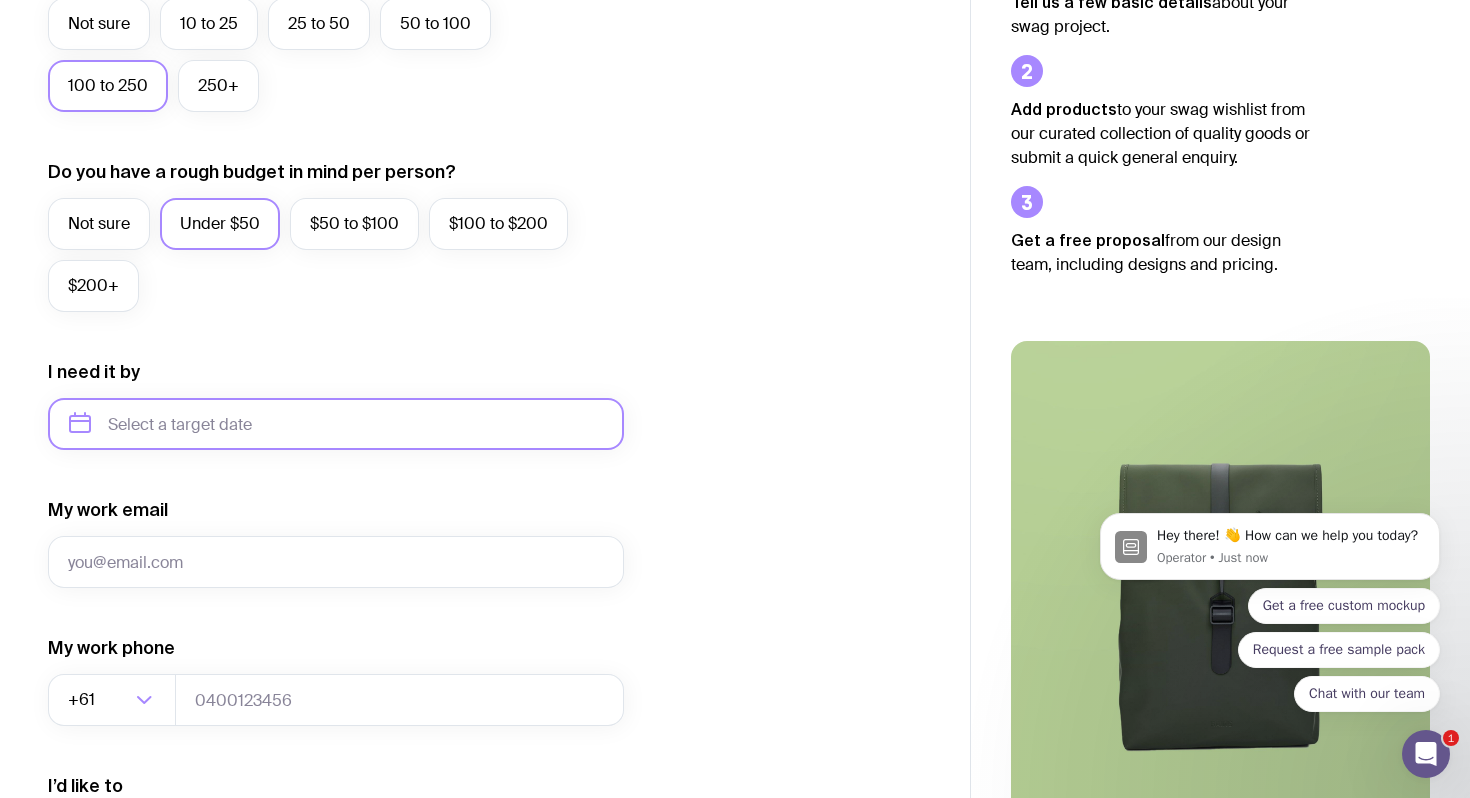 click at bounding box center (336, 424) 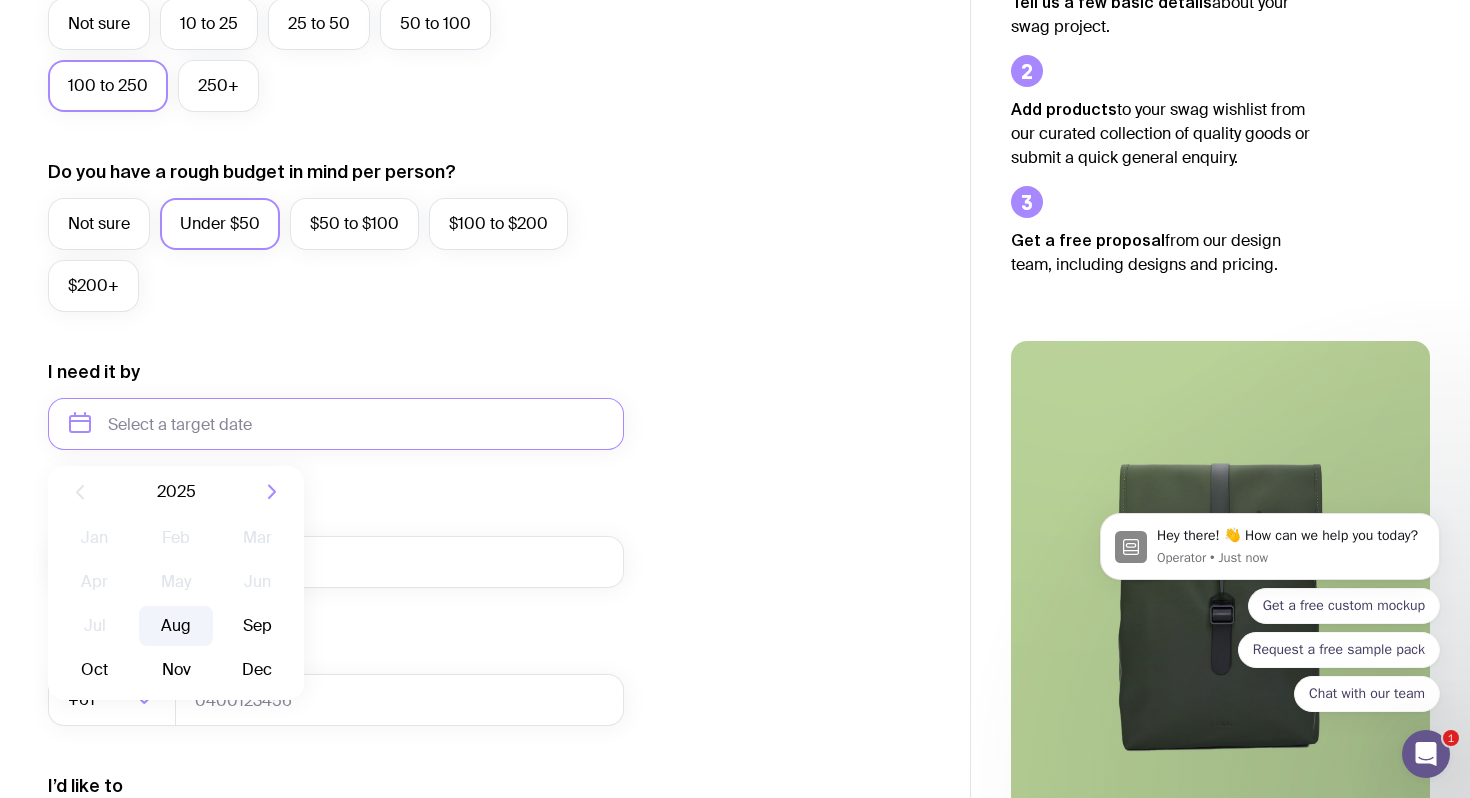 click on "Aug" 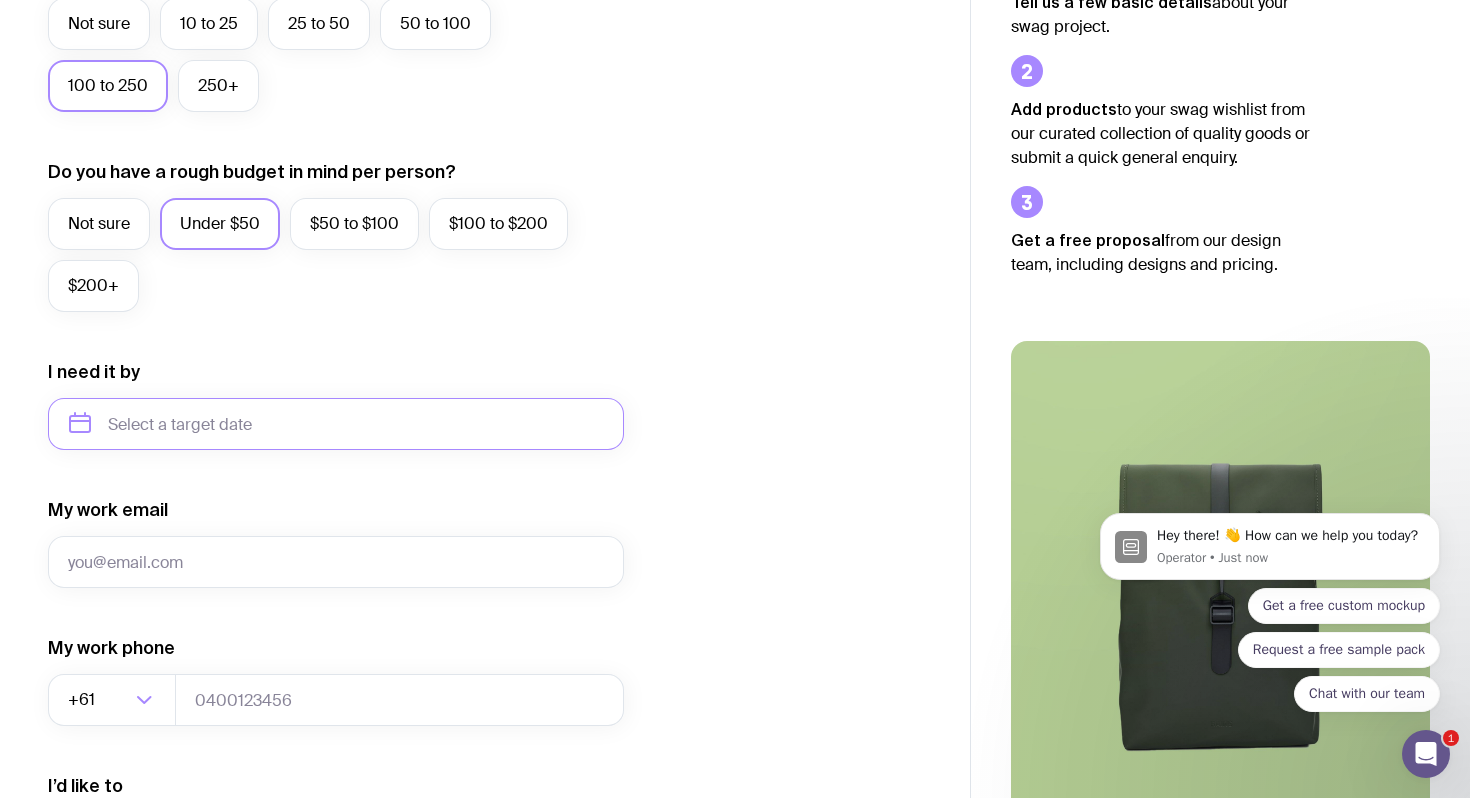 type on "August 2025" 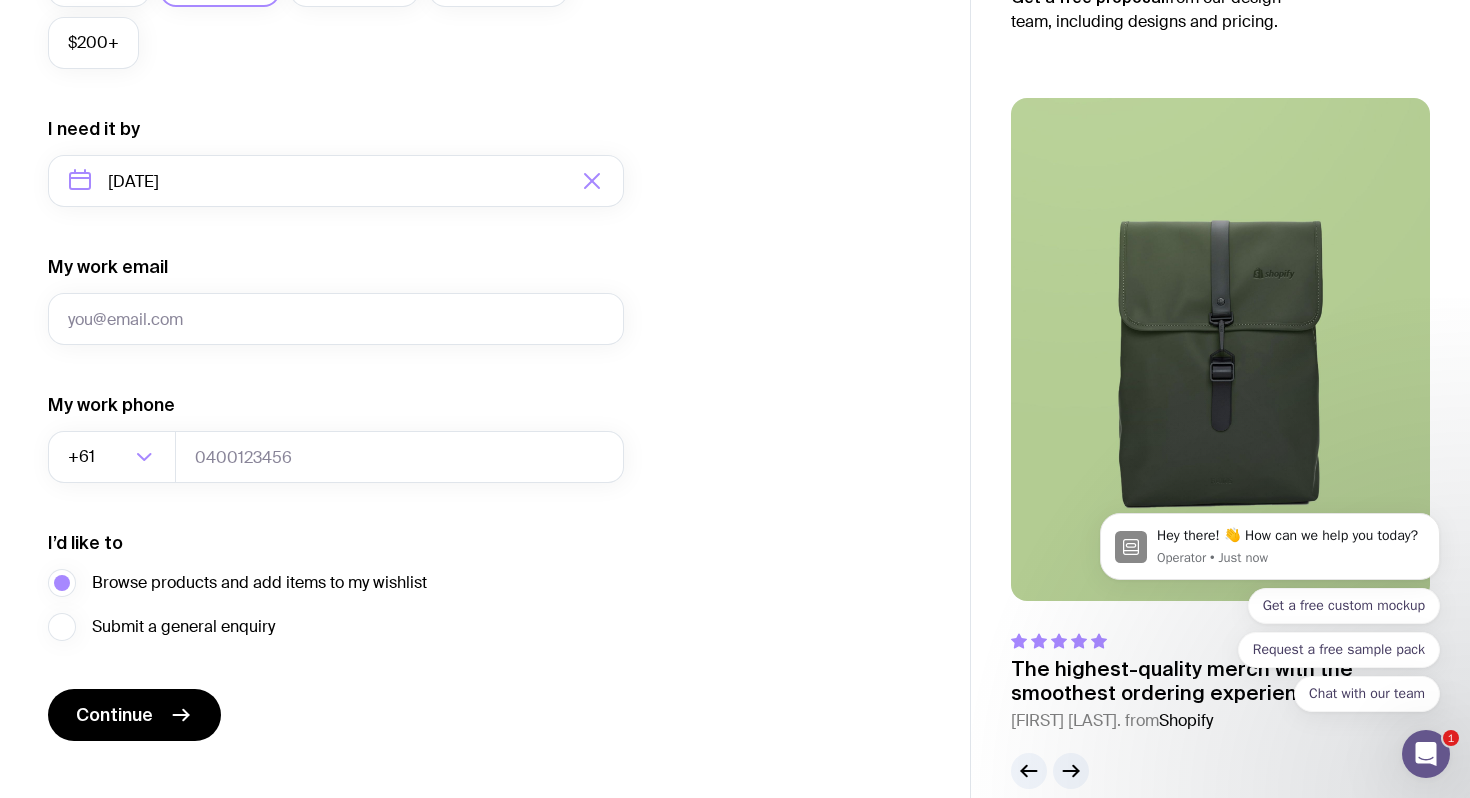 scroll, scrollTop: 902, scrollLeft: 0, axis: vertical 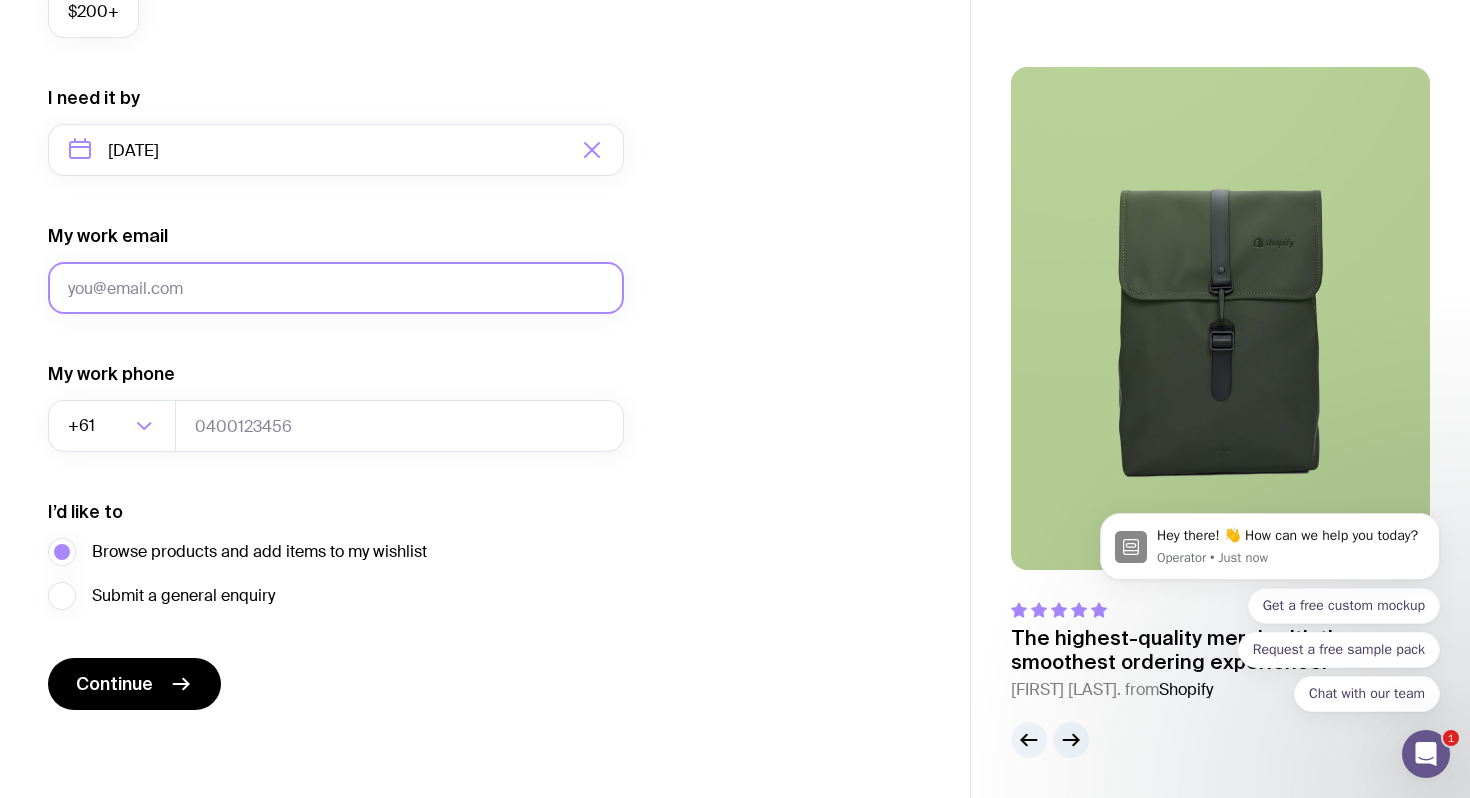 click on "My work email" at bounding box center [336, 288] 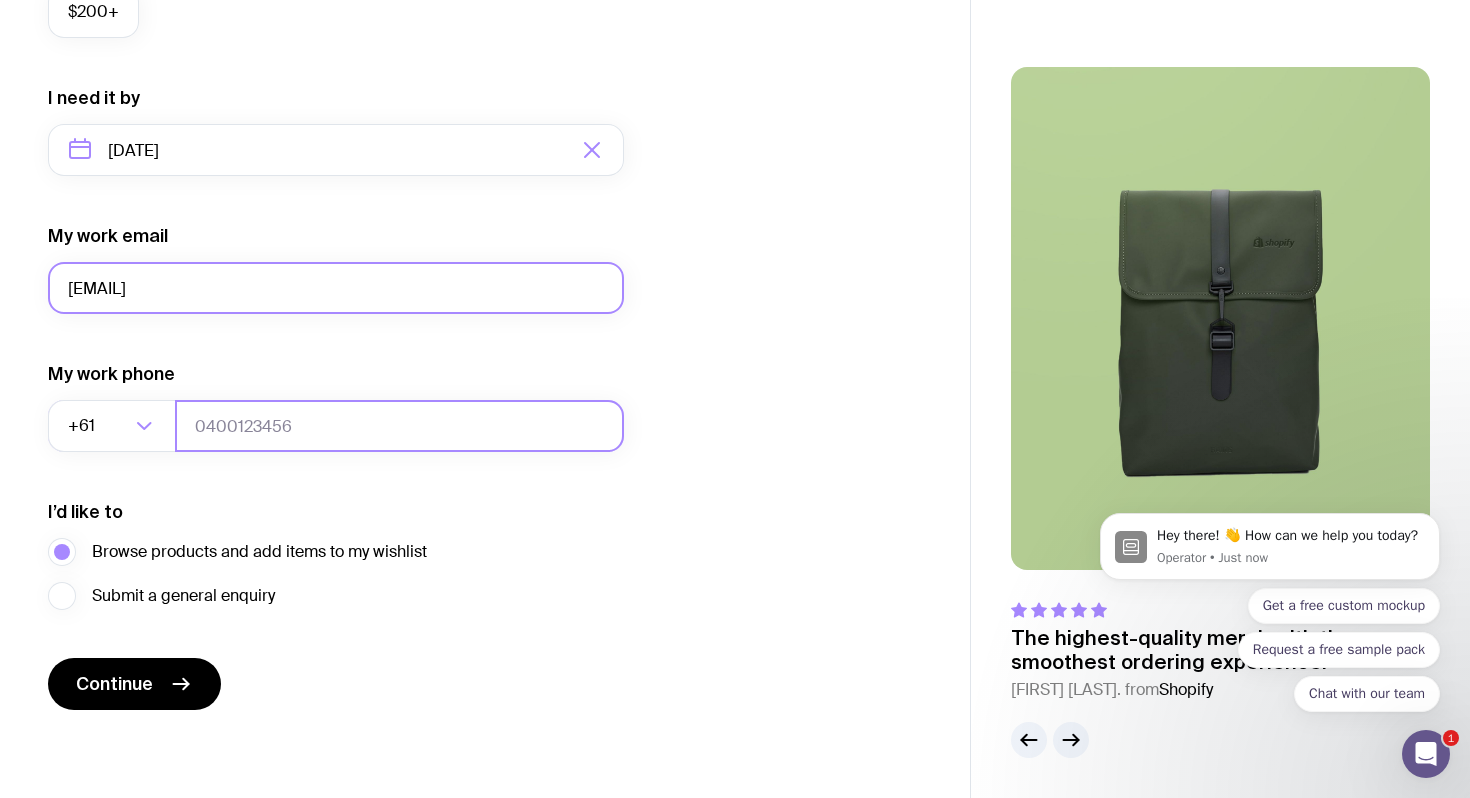 type on "susie@slacksmithpartners.com.au" 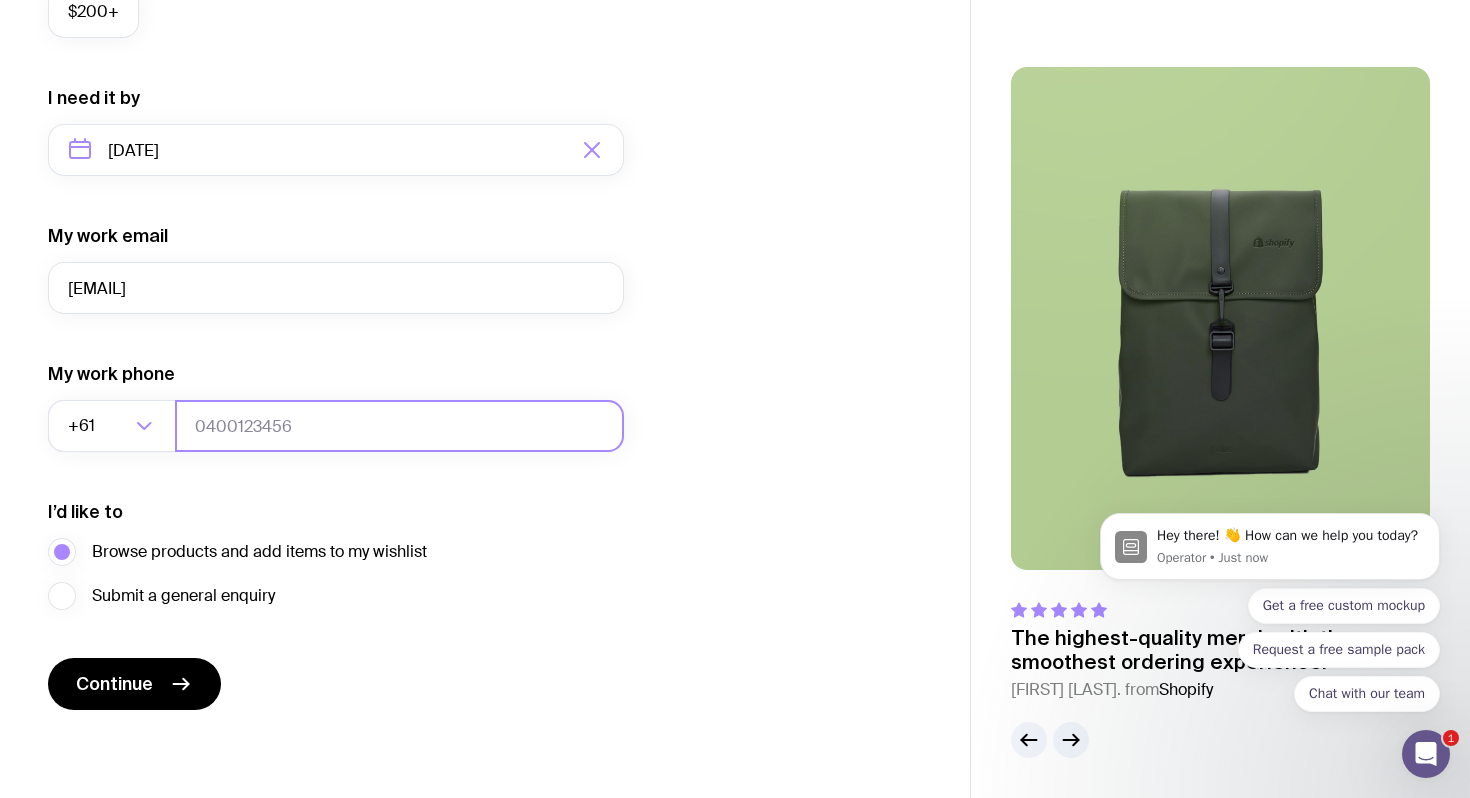 click at bounding box center (399, 426) 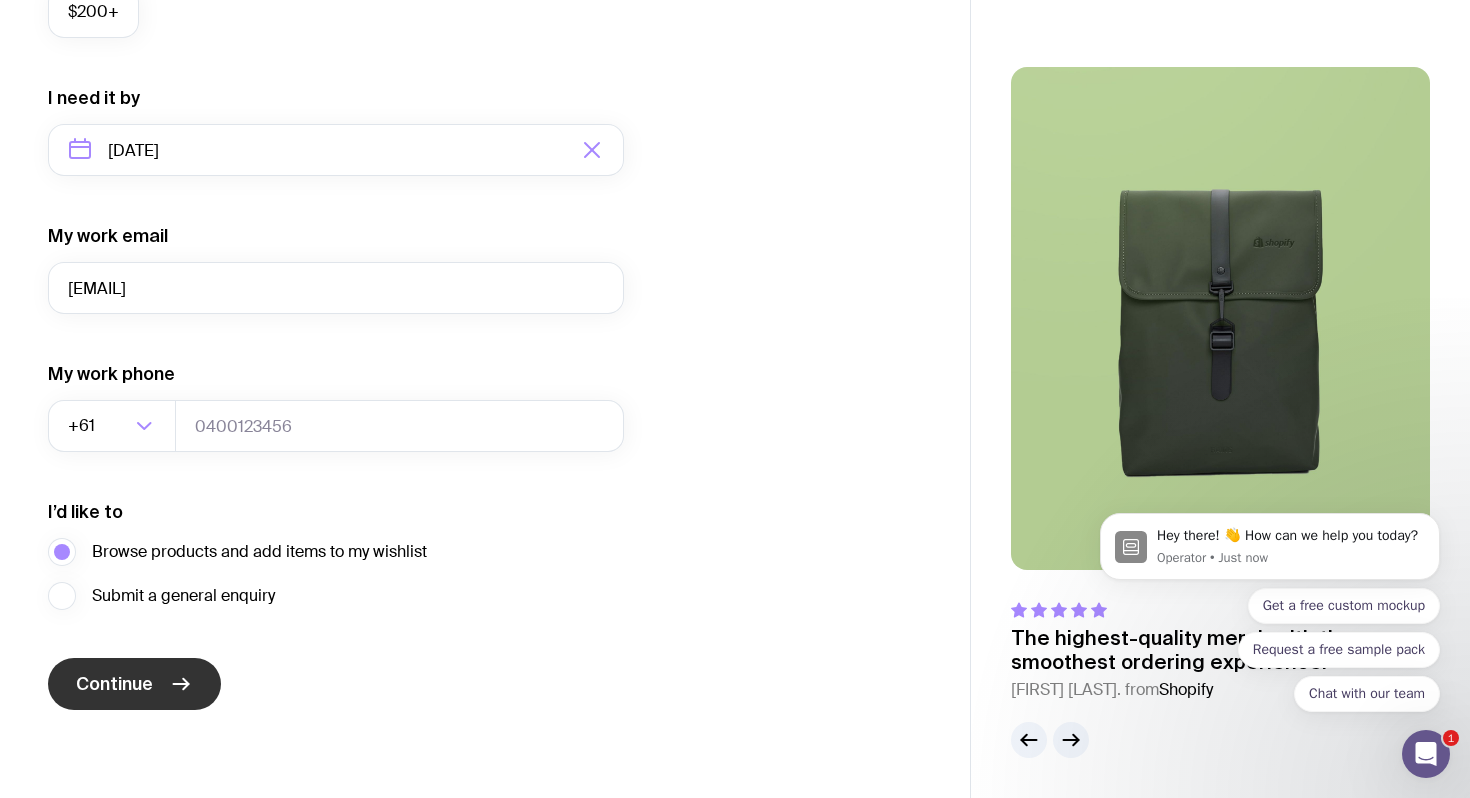 click on "Continue" at bounding box center (114, 684) 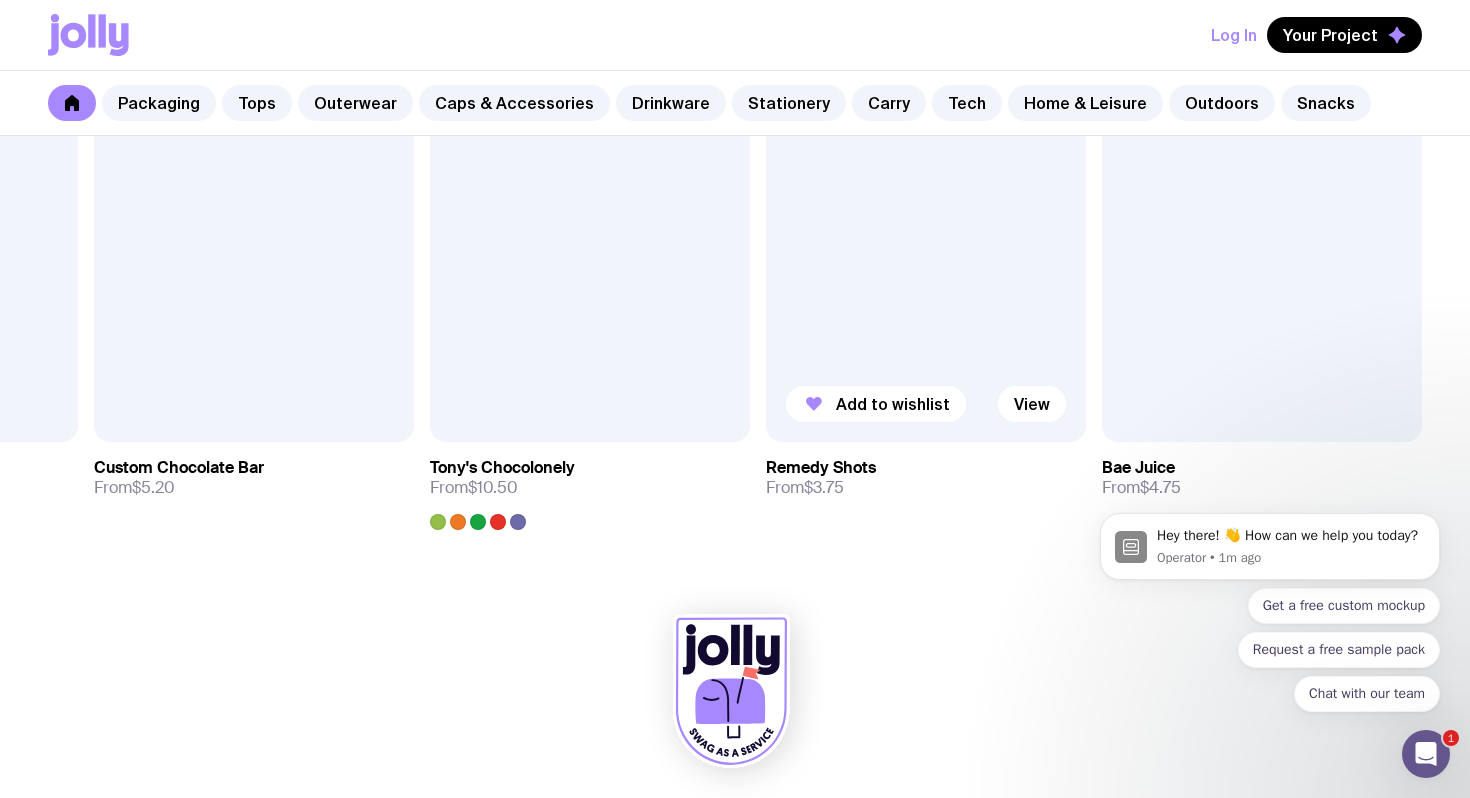 scroll, scrollTop: 7013, scrollLeft: 0, axis: vertical 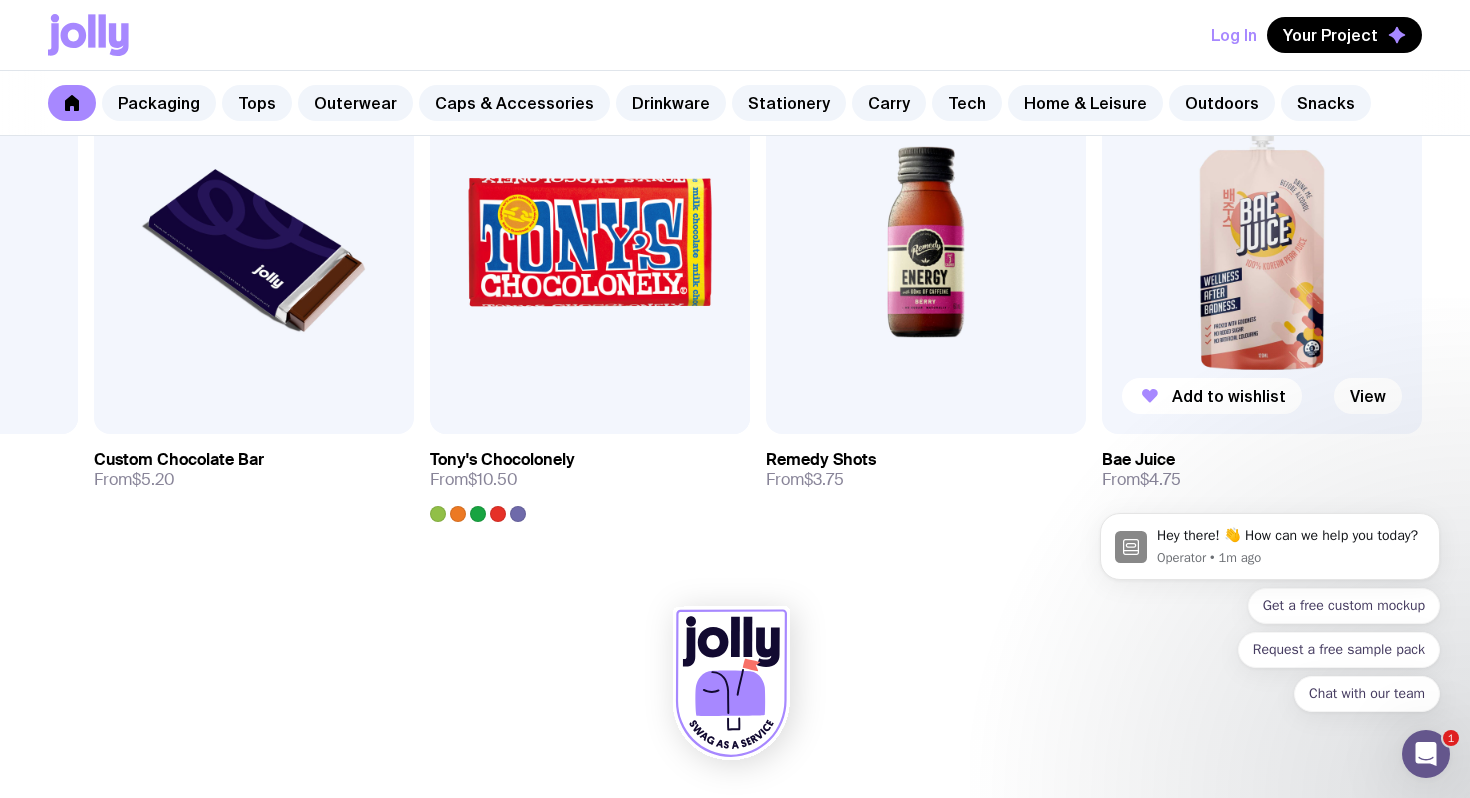 click at bounding box center (1262, 242) 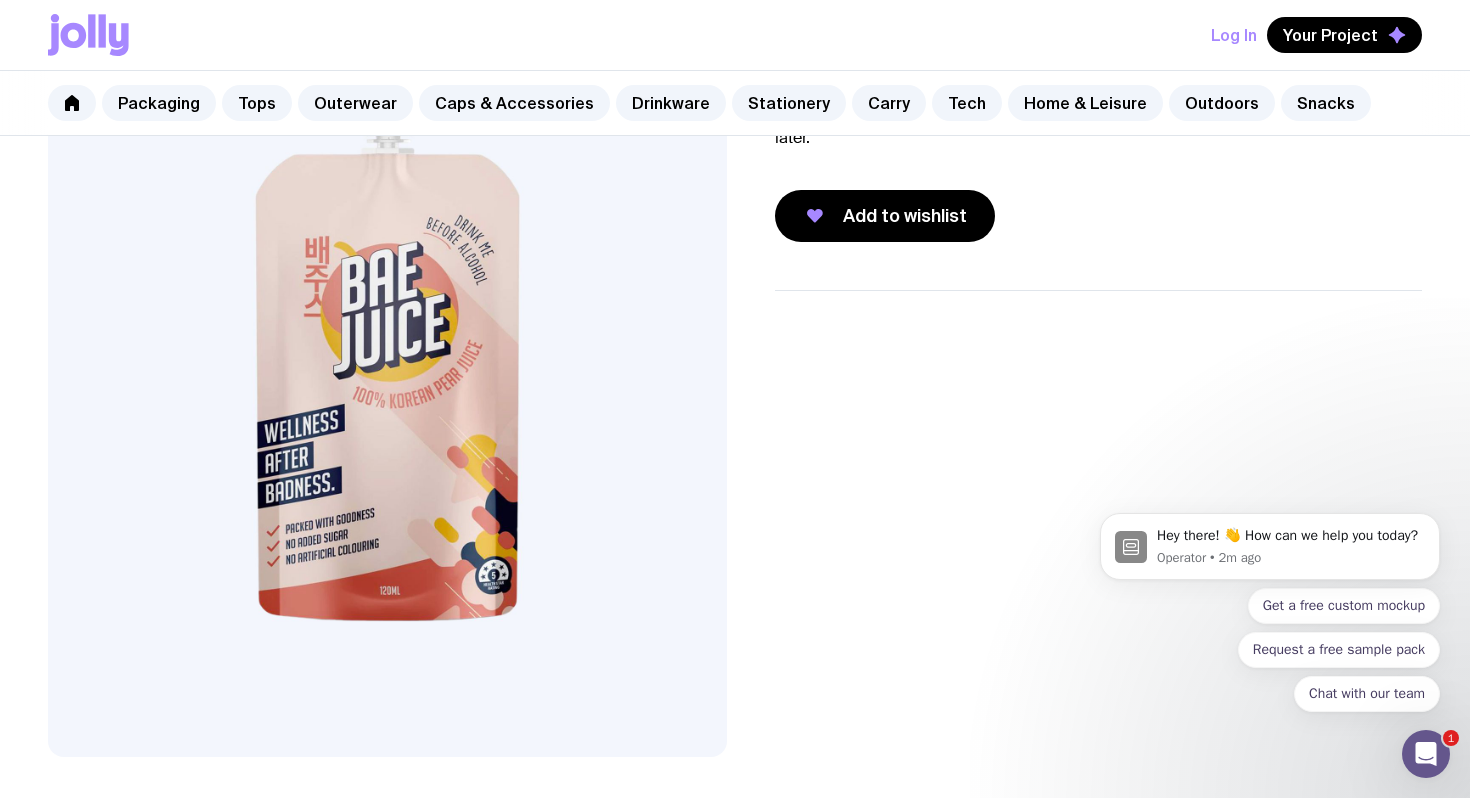 scroll, scrollTop: 0, scrollLeft: 0, axis: both 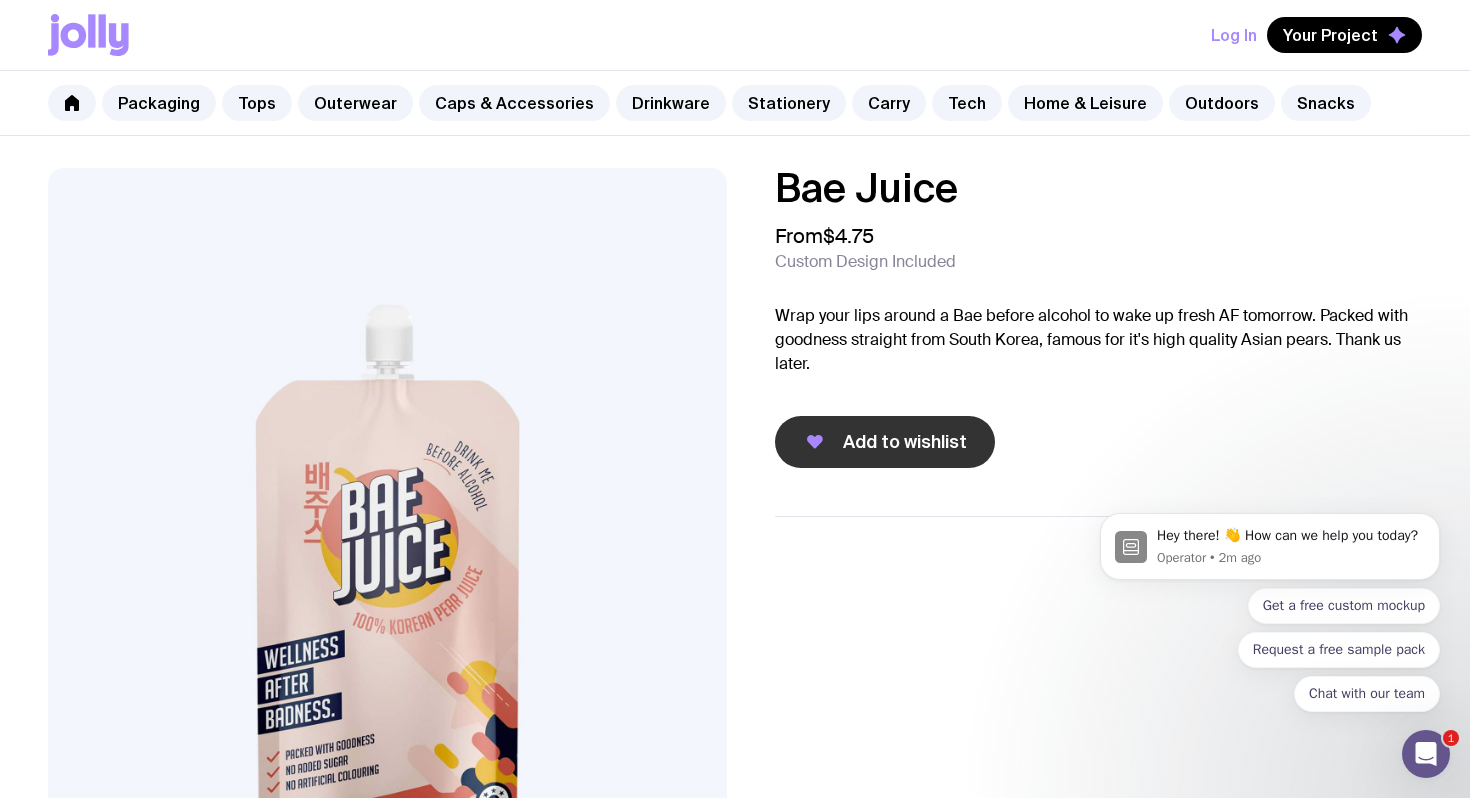 click 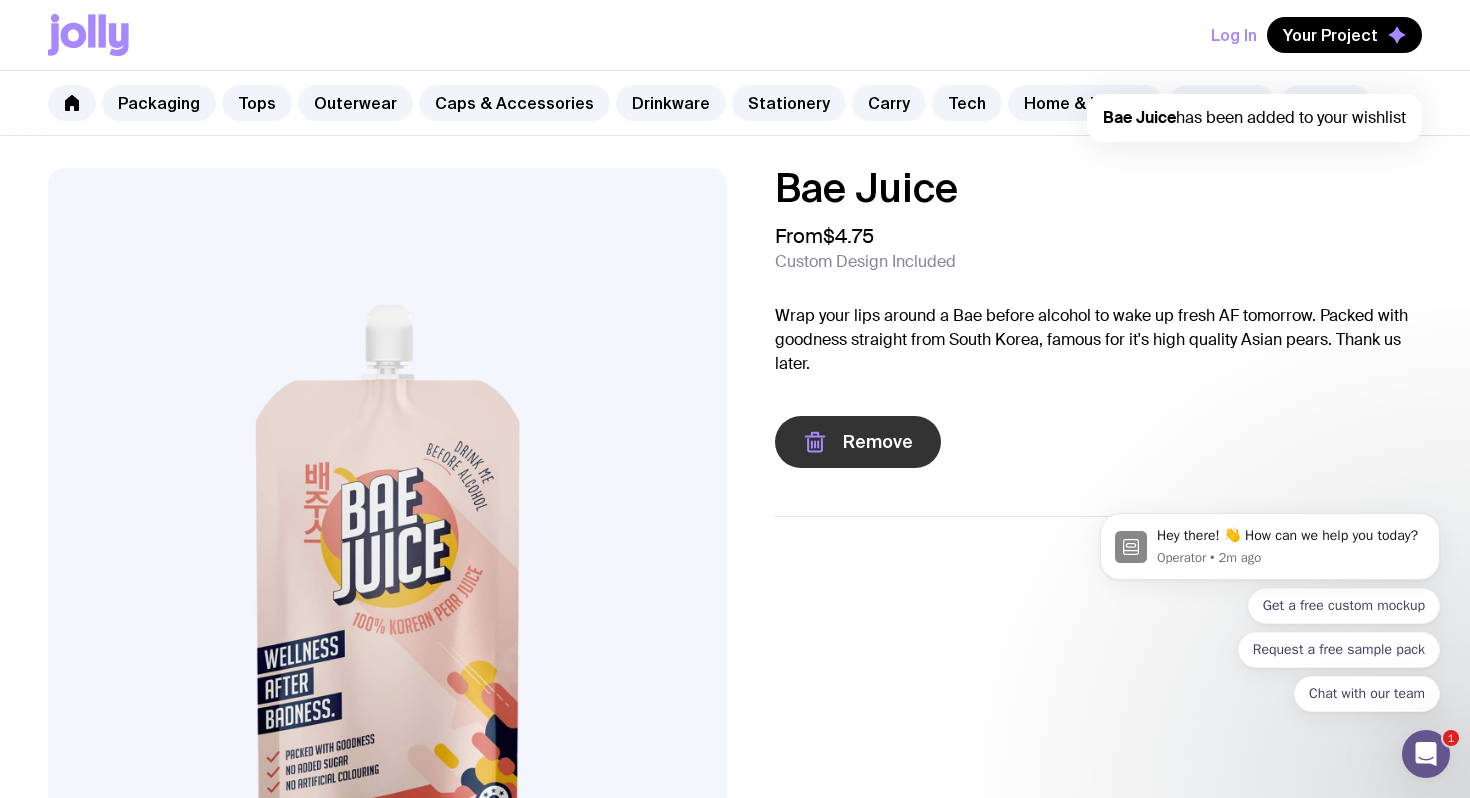 scroll, scrollTop: 0, scrollLeft: 0, axis: both 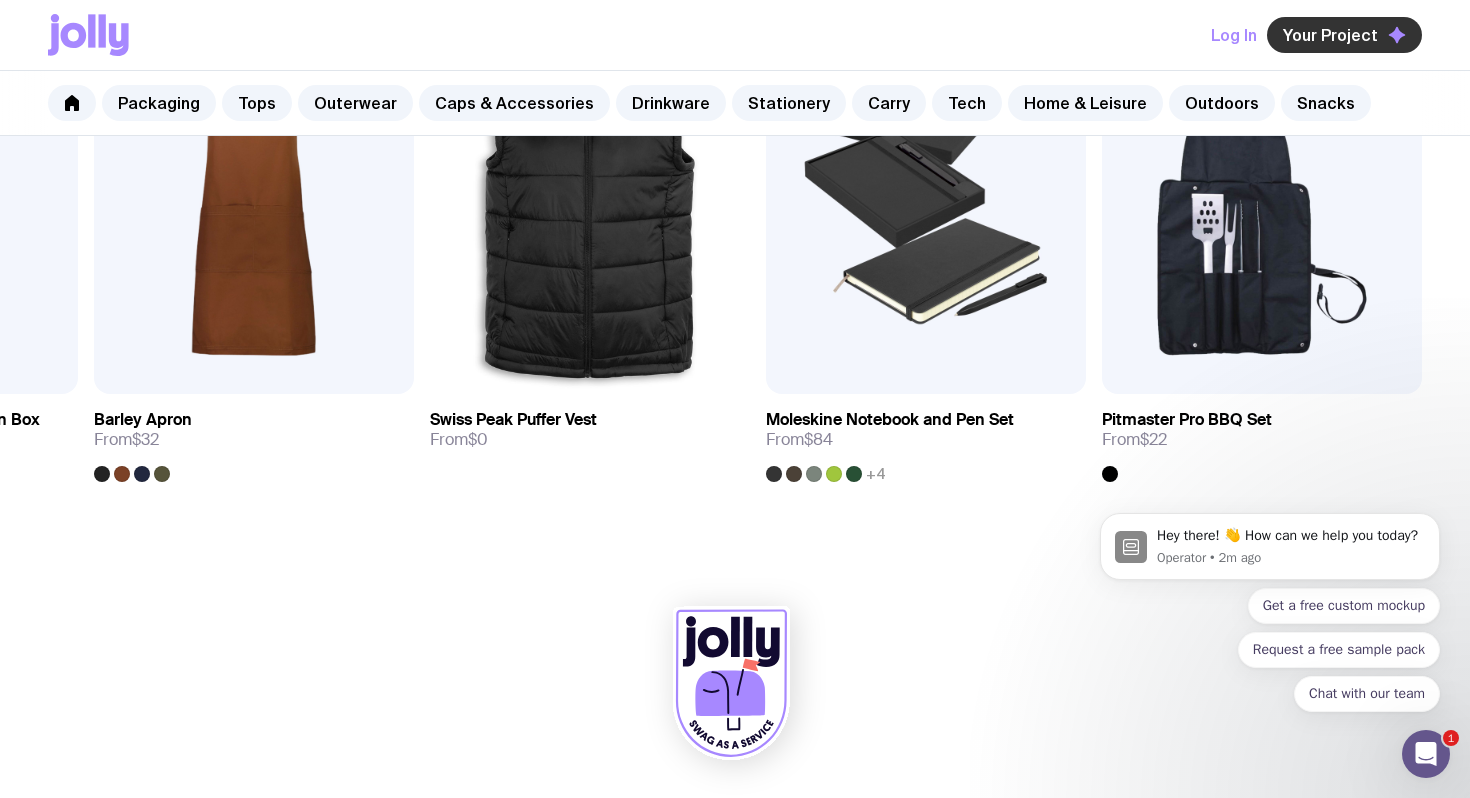 click on "Your Project" 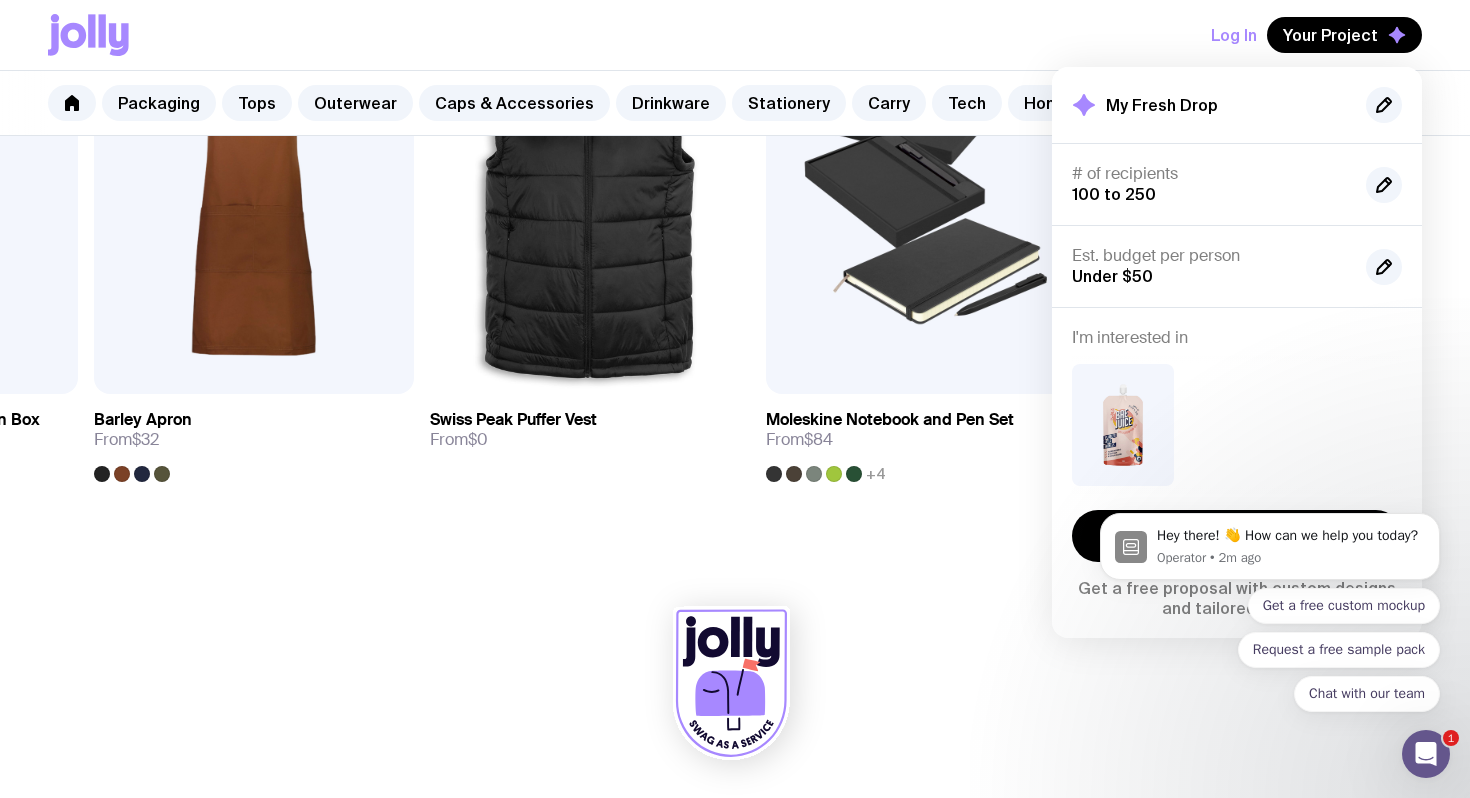 click on "Hey there! 👋 How can we help you today? Operator • 2m ago Get a free custom mockup Request a free sample pack Chat with our team" 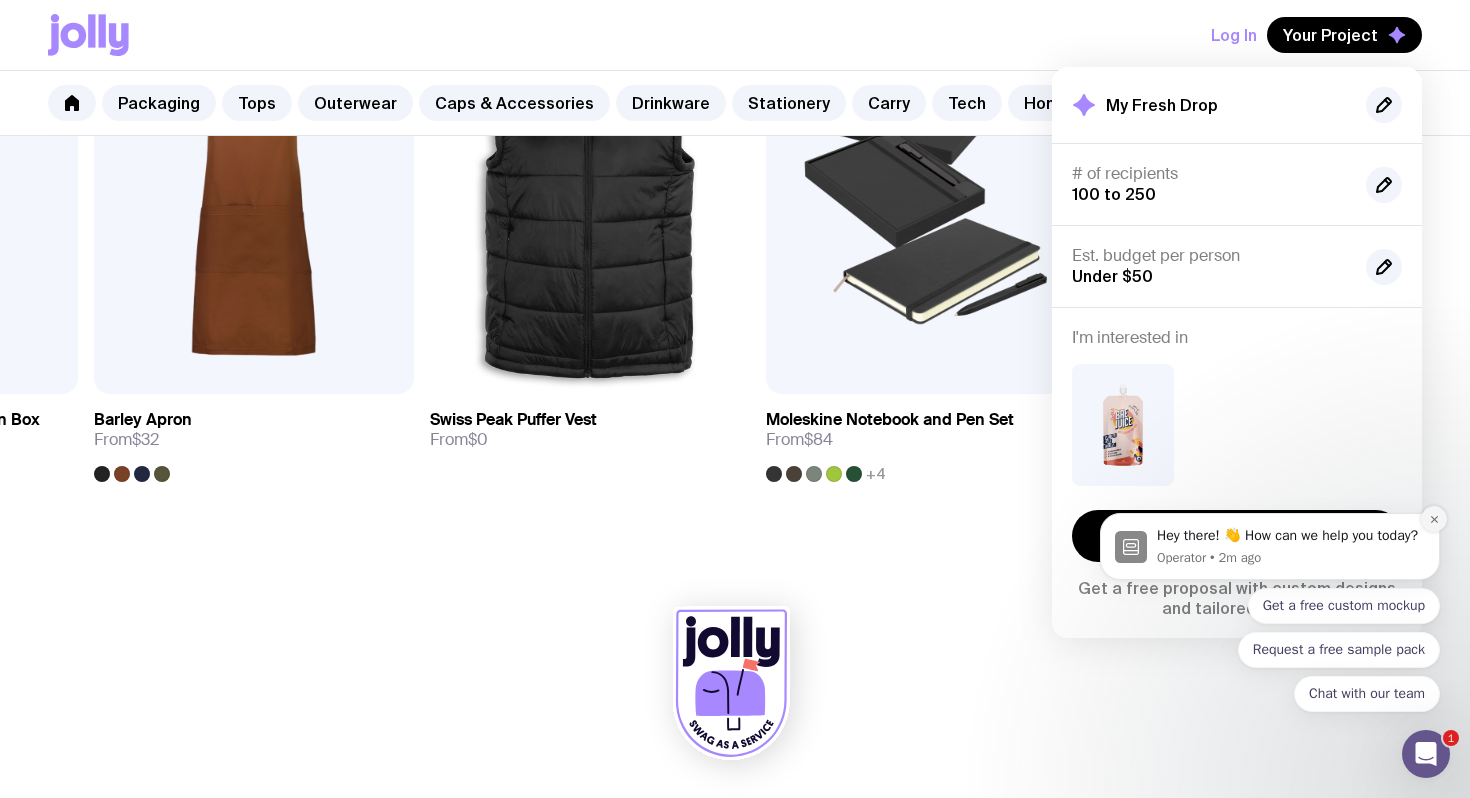 click at bounding box center (1434, 519) 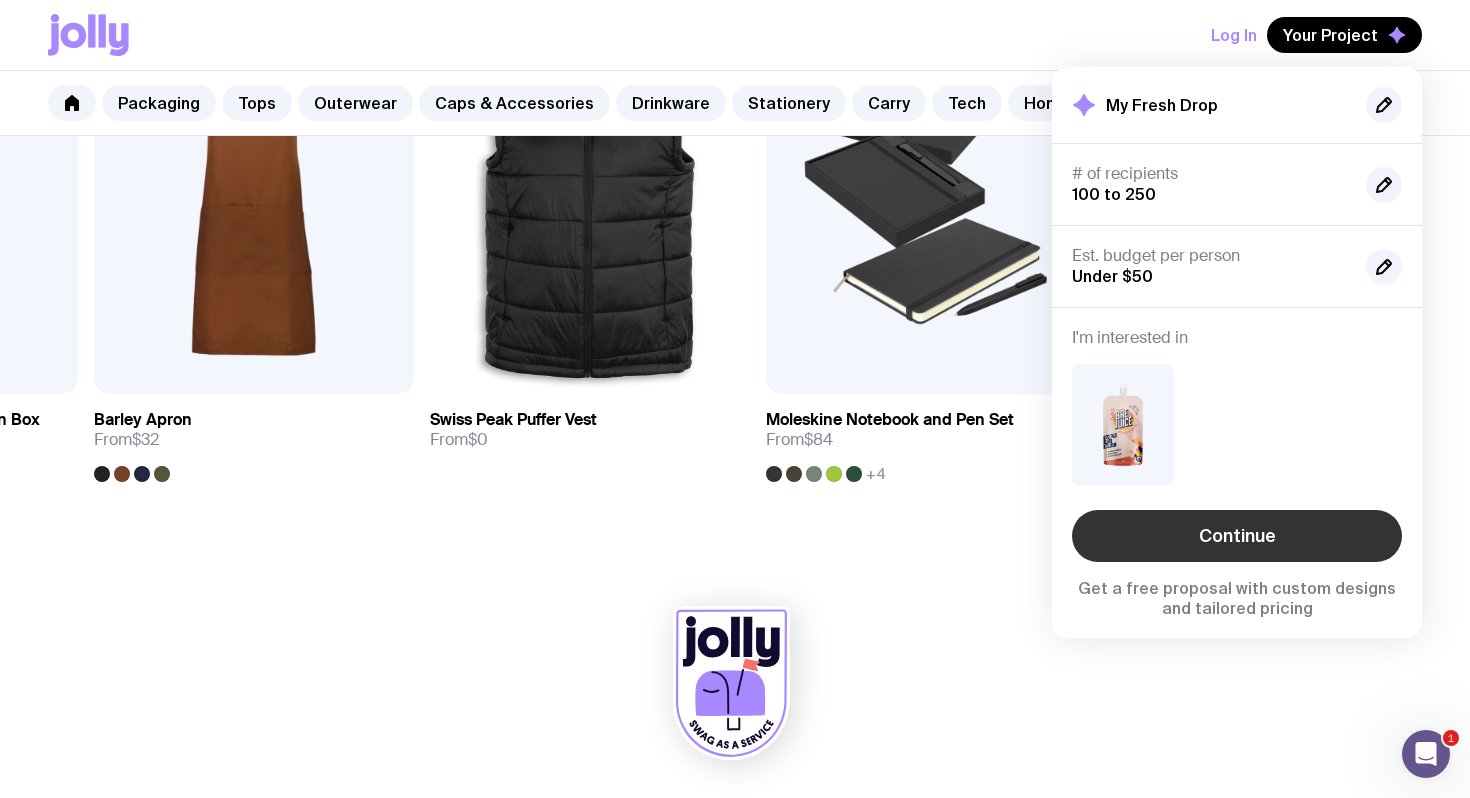click on "Continue" at bounding box center [1237, 536] 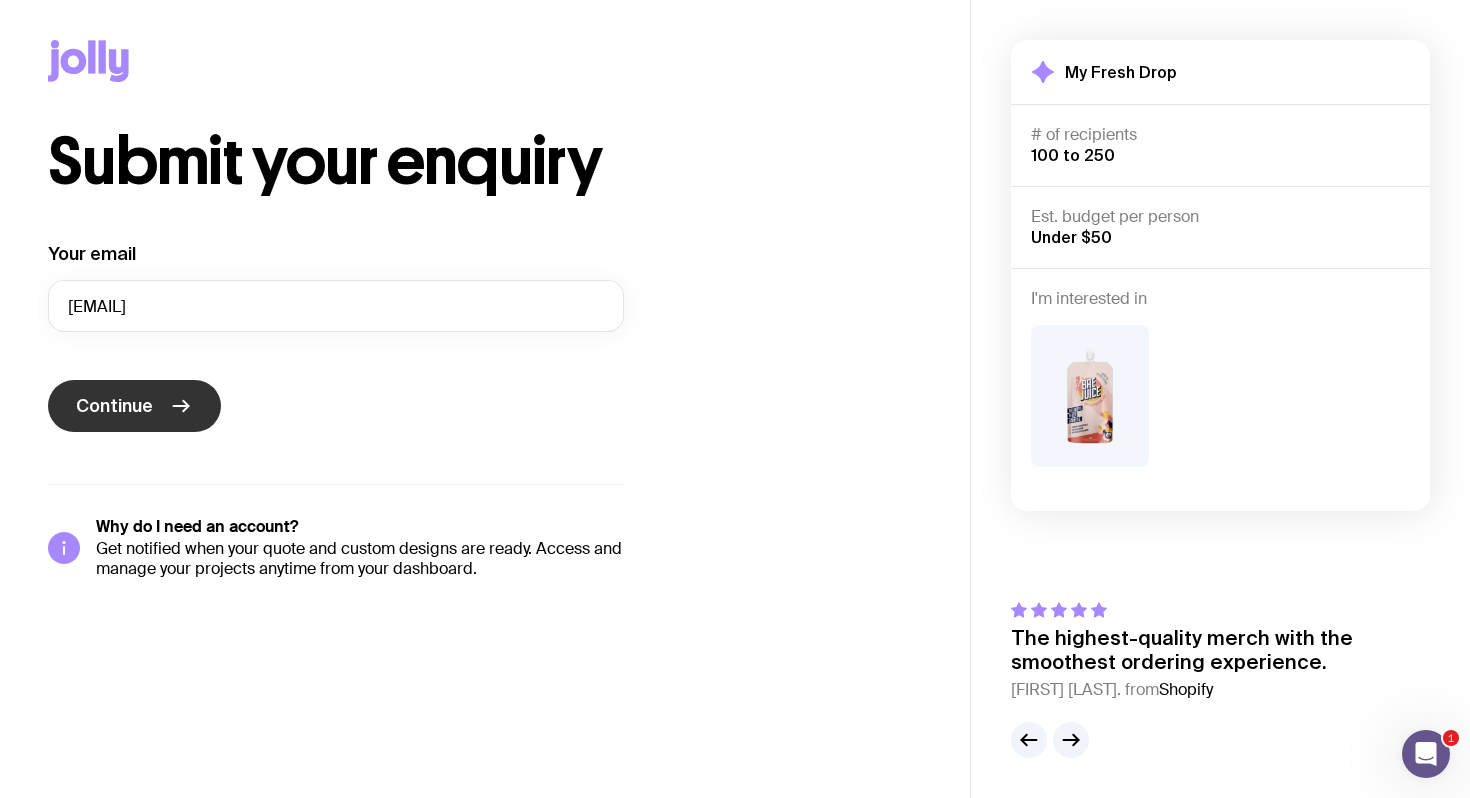 click 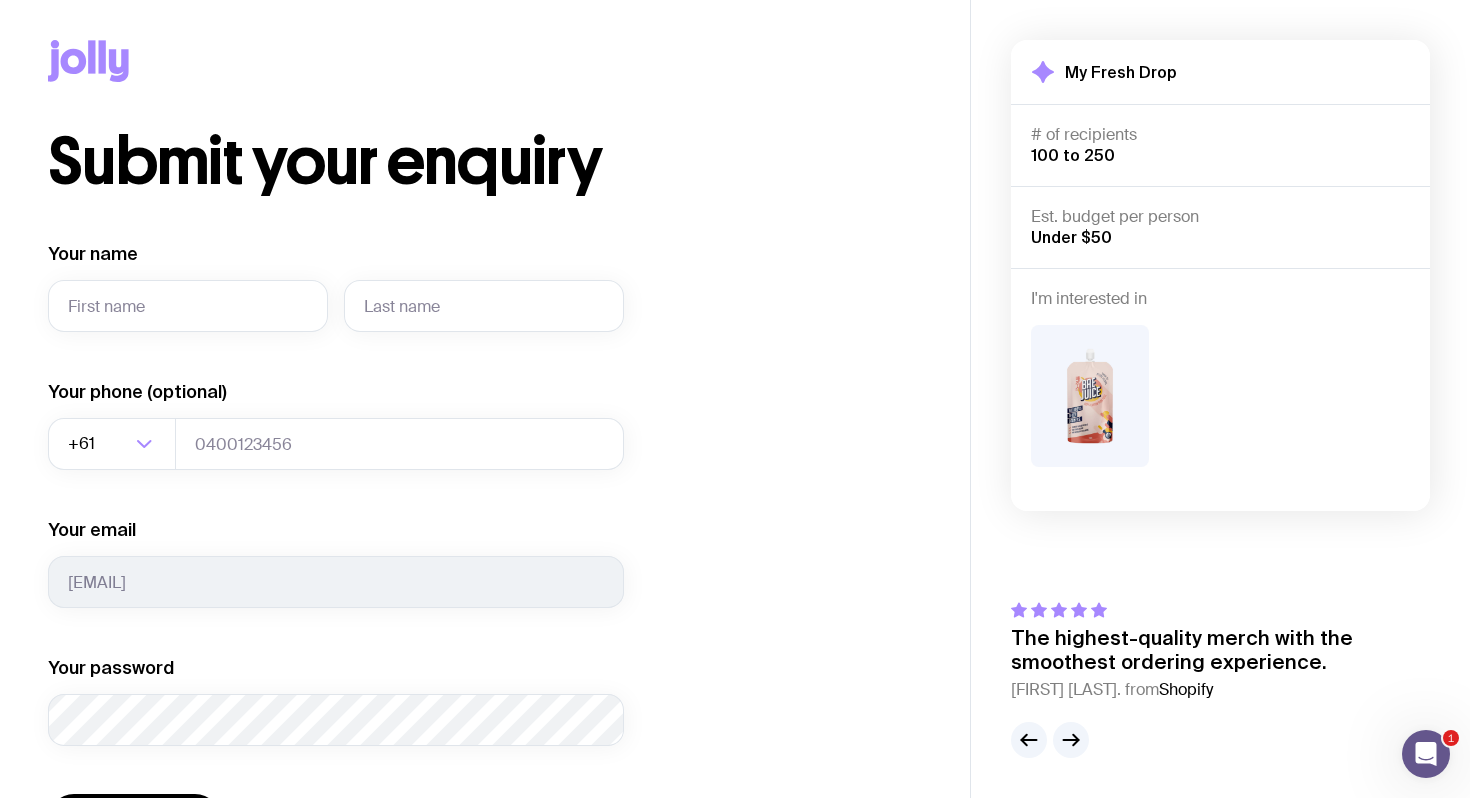 scroll, scrollTop: 235, scrollLeft: 0, axis: vertical 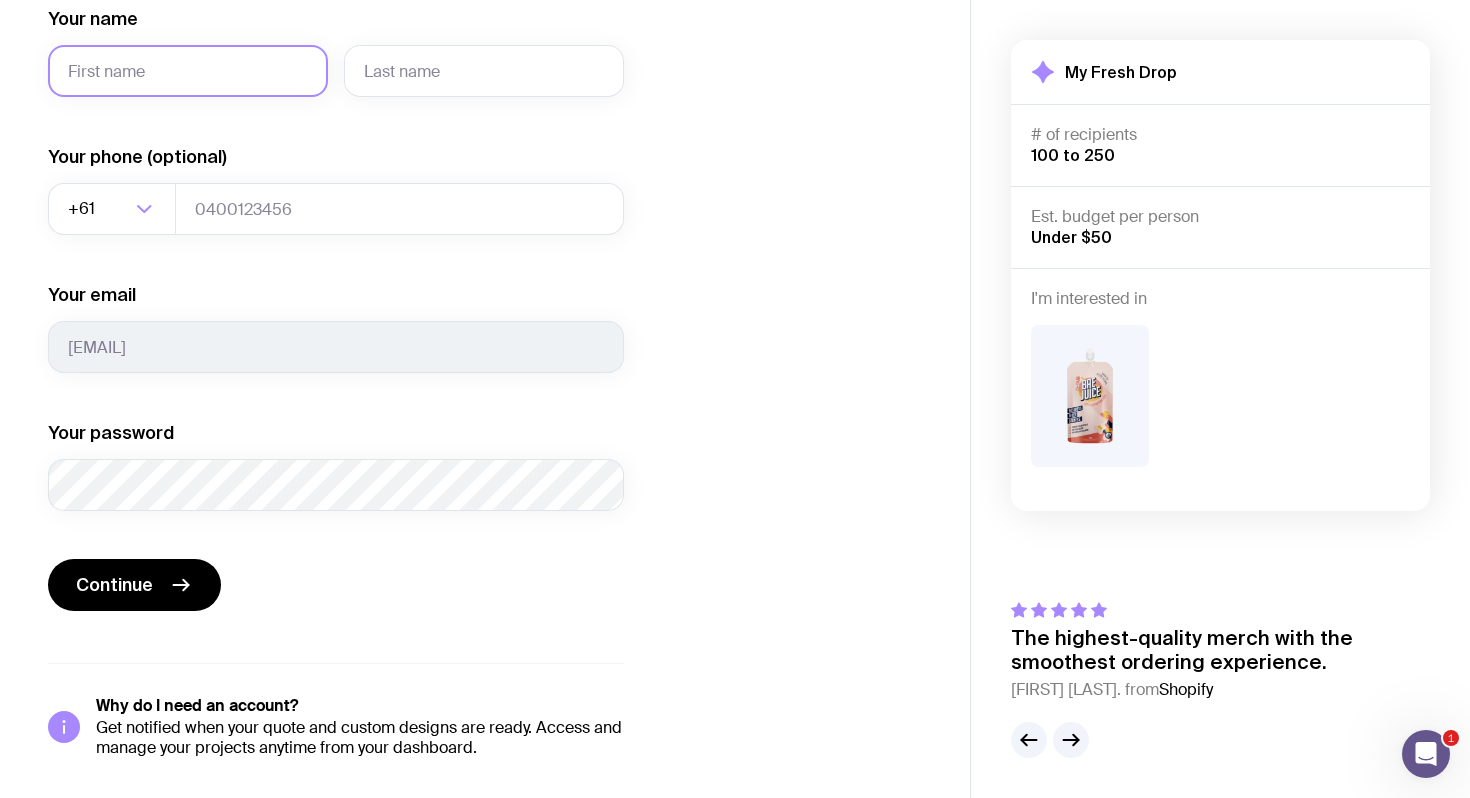 click on "Your name" 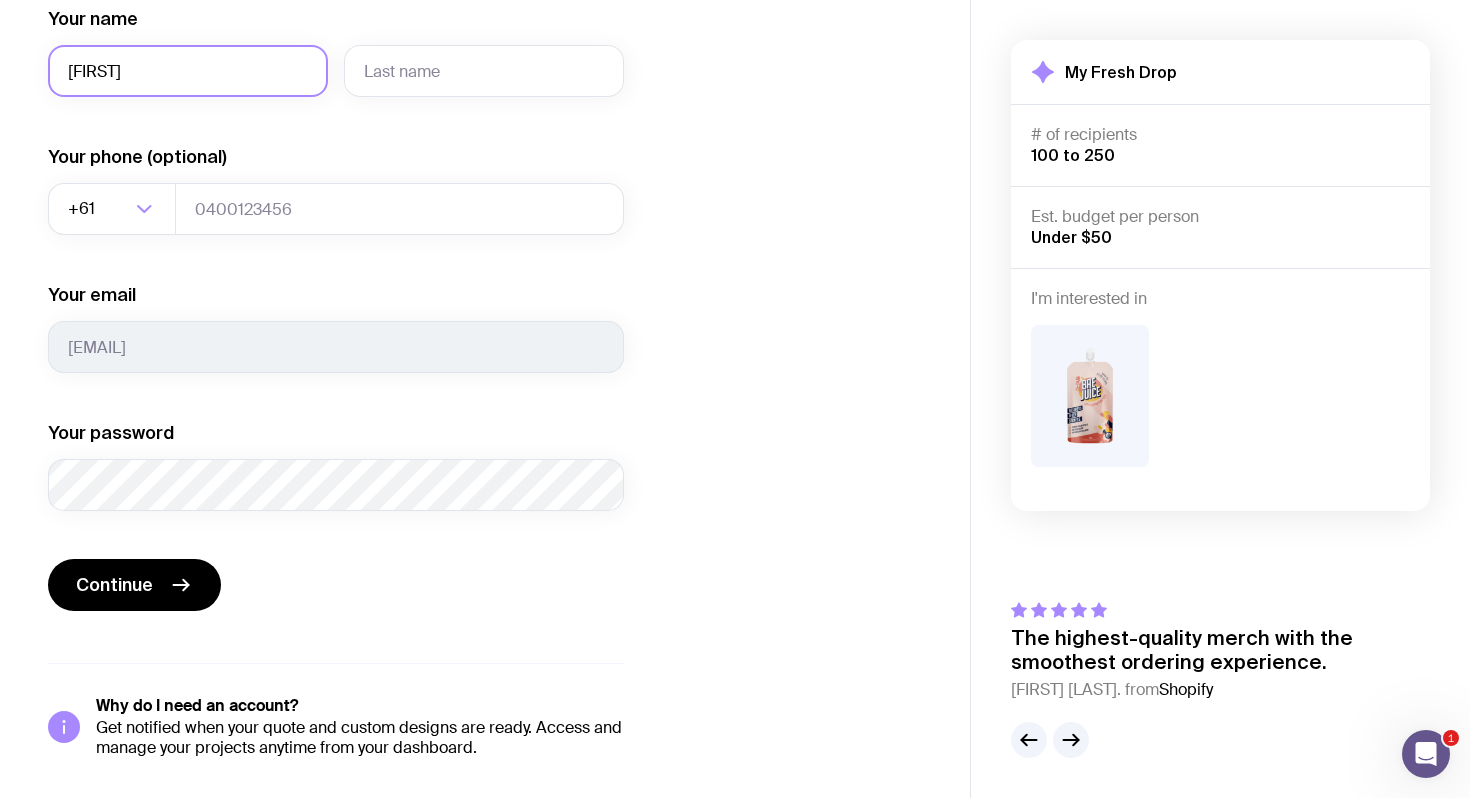 type on "Susie" 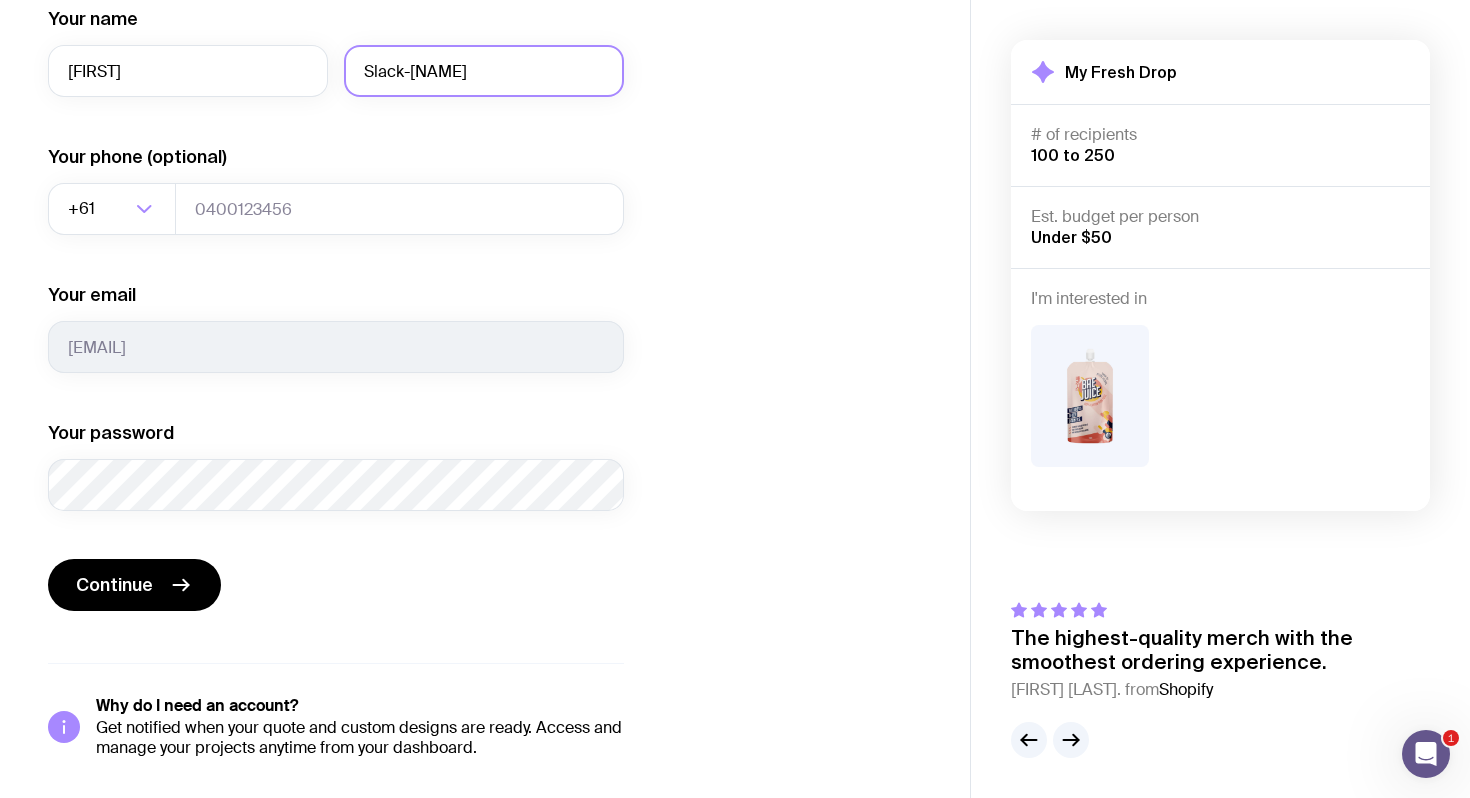 type on "Slack-Smith" 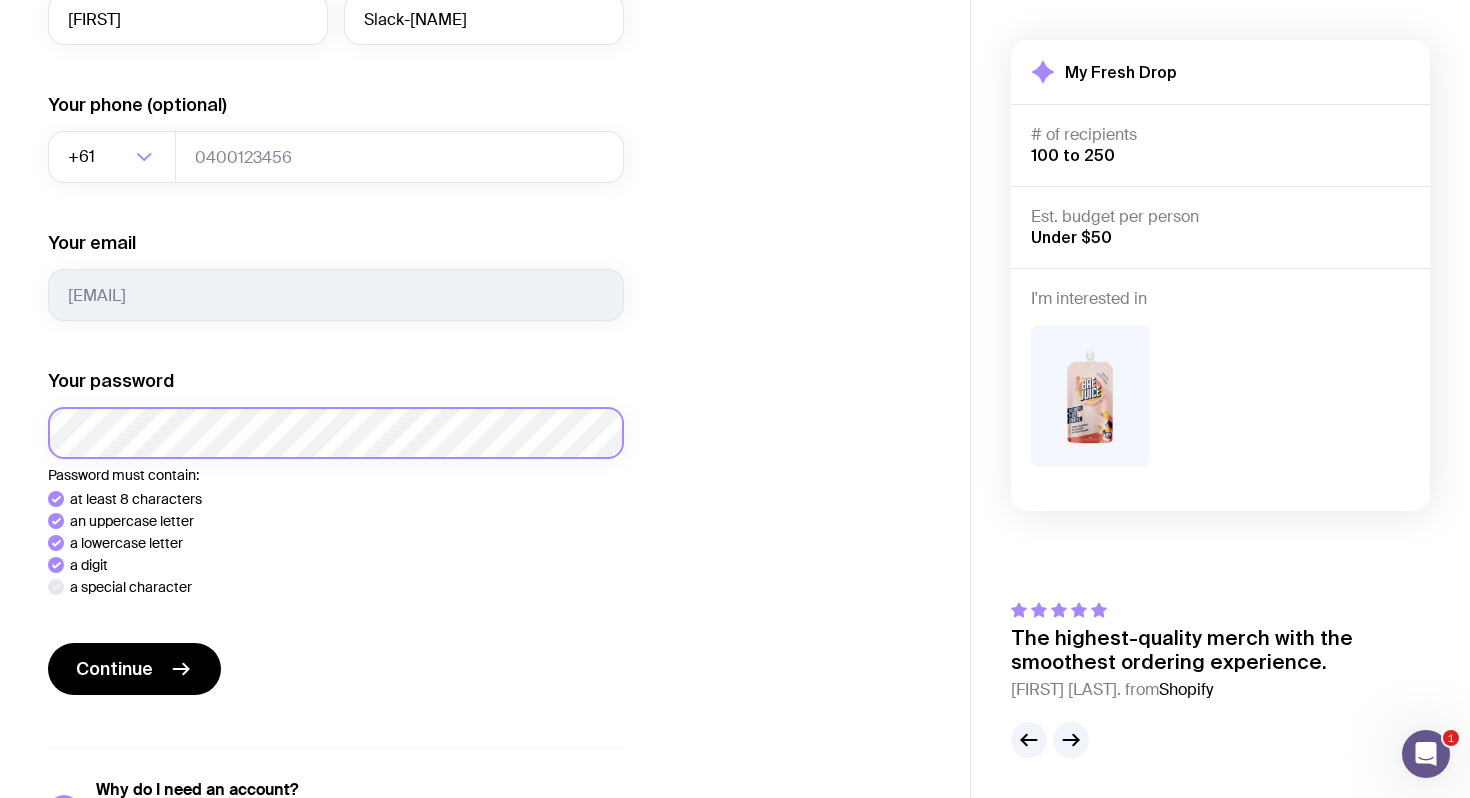 scroll, scrollTop: 298, scrollLeft: 0, axis: vertical 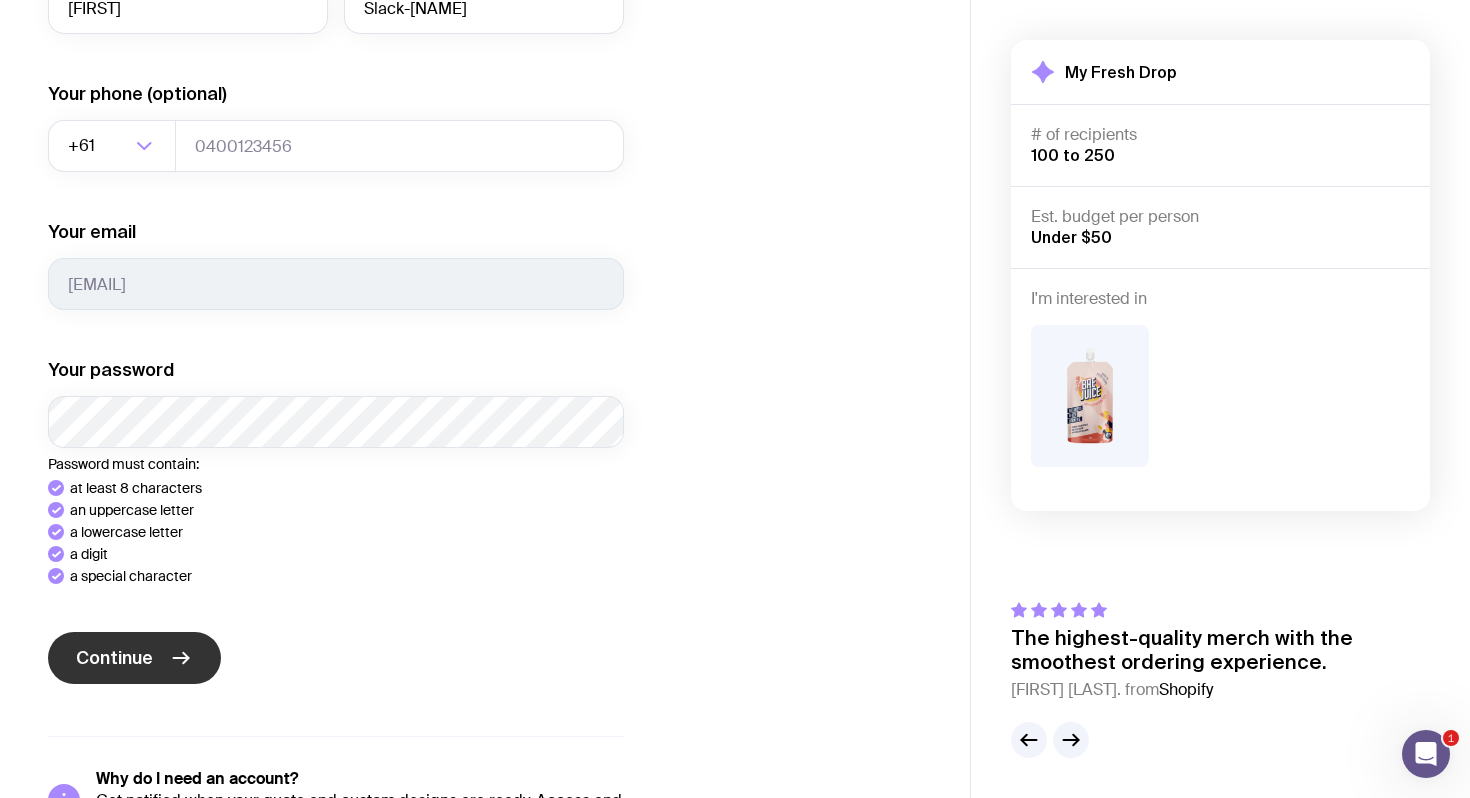 click on "Continue" at bounding box center [336, 660] 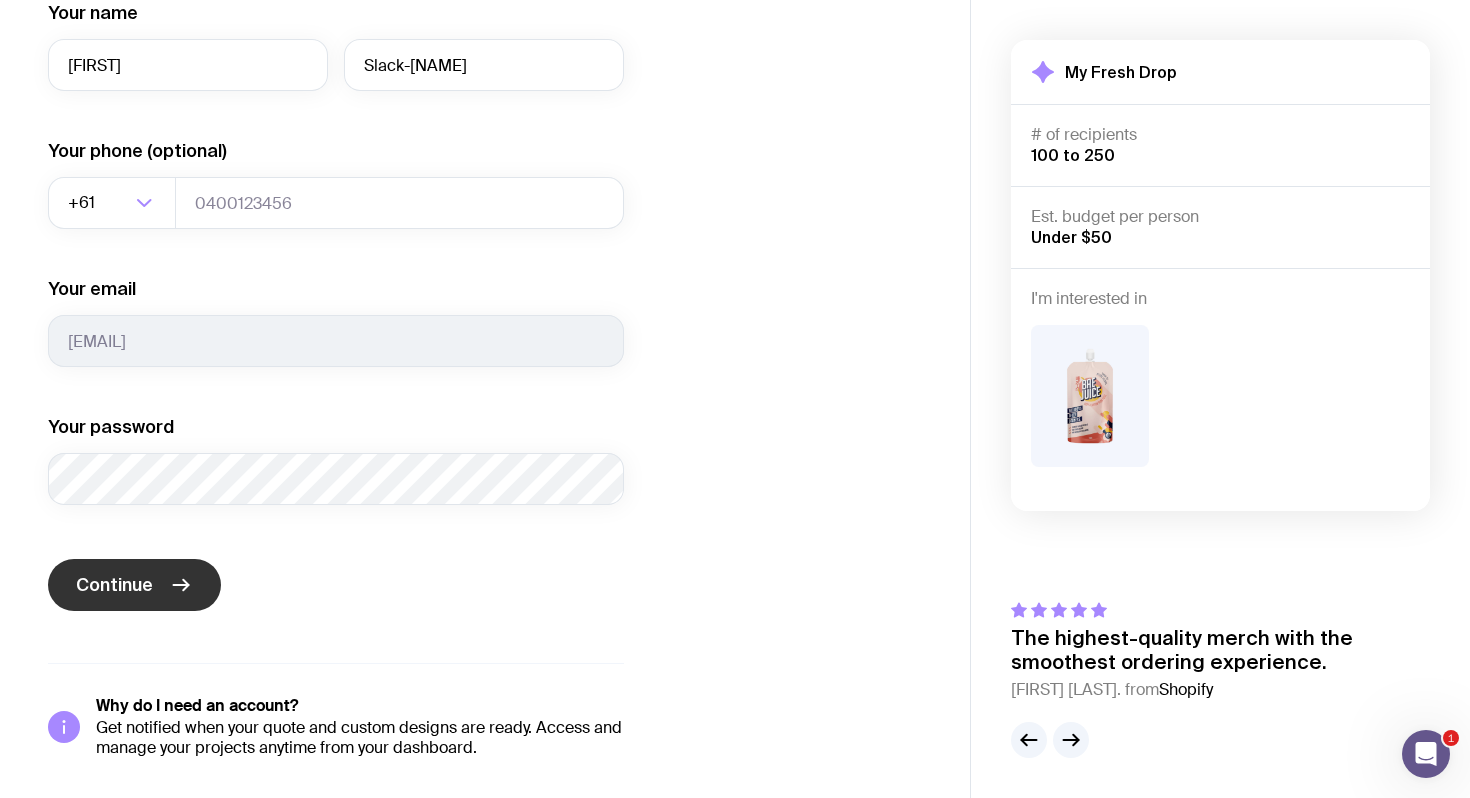 scroll, scrollTop: 235, scrollLeft: 0, axis: vertical 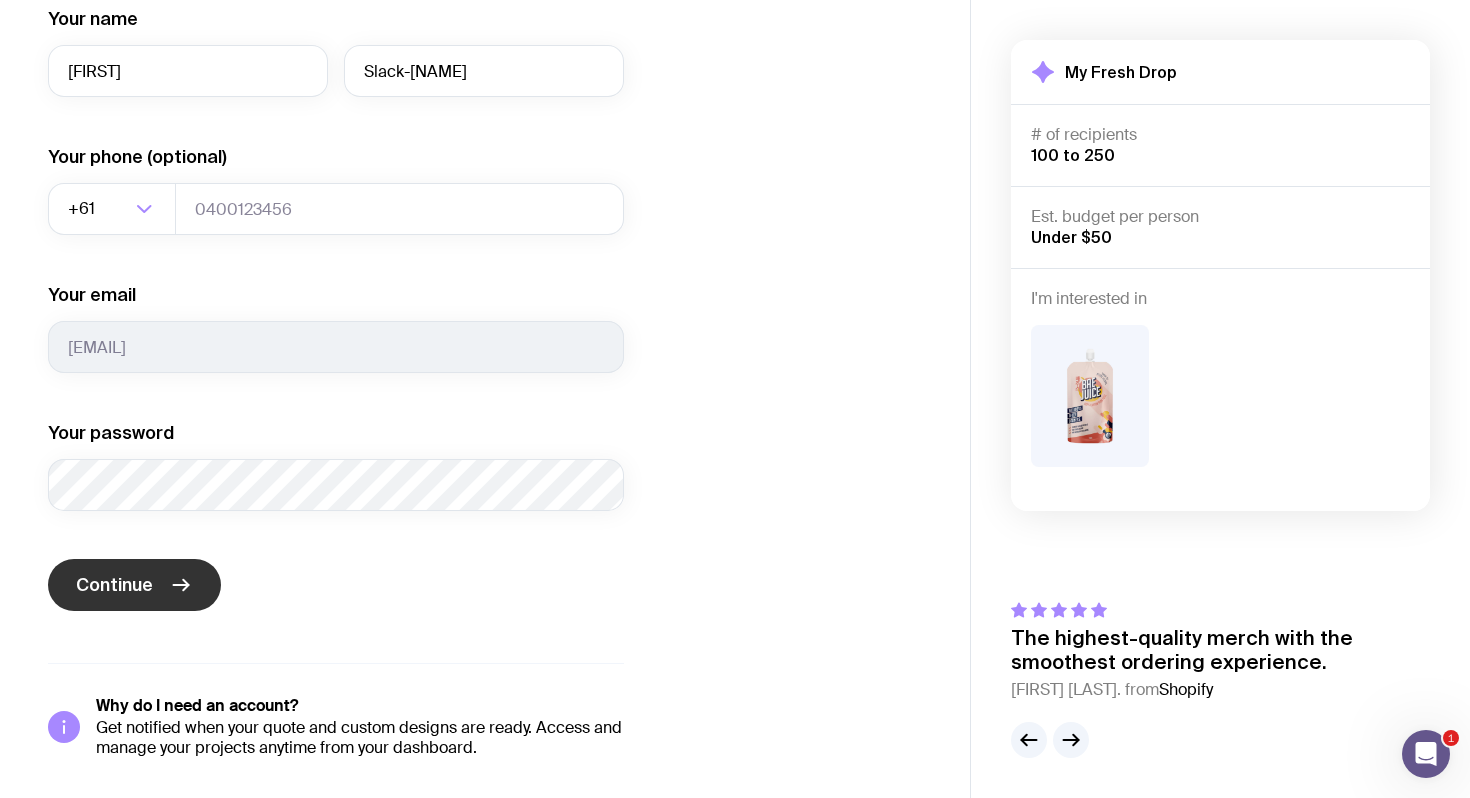 click on "Continue" 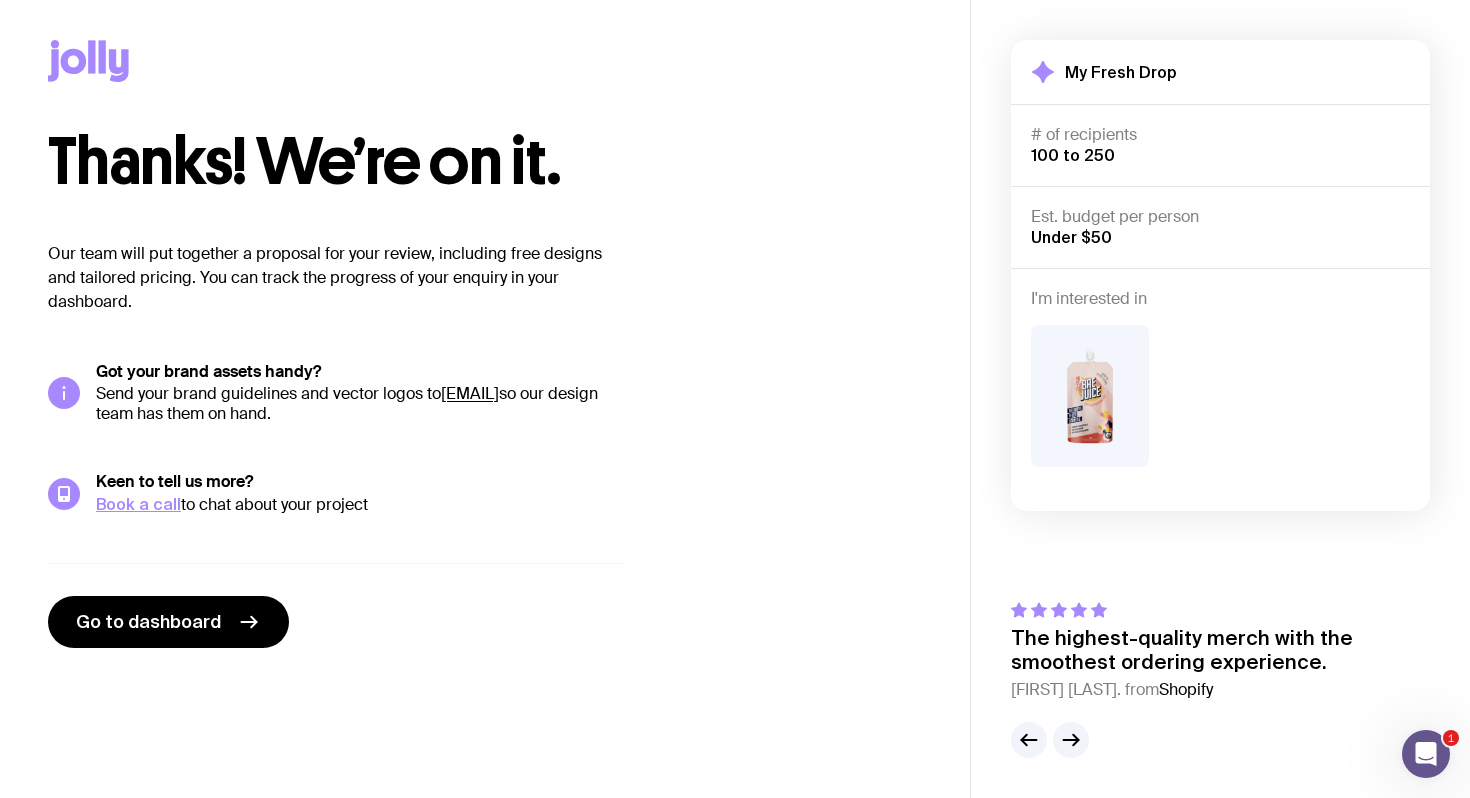 scroll, scrollTop: 0, scrollLeft: 0, axis: both 